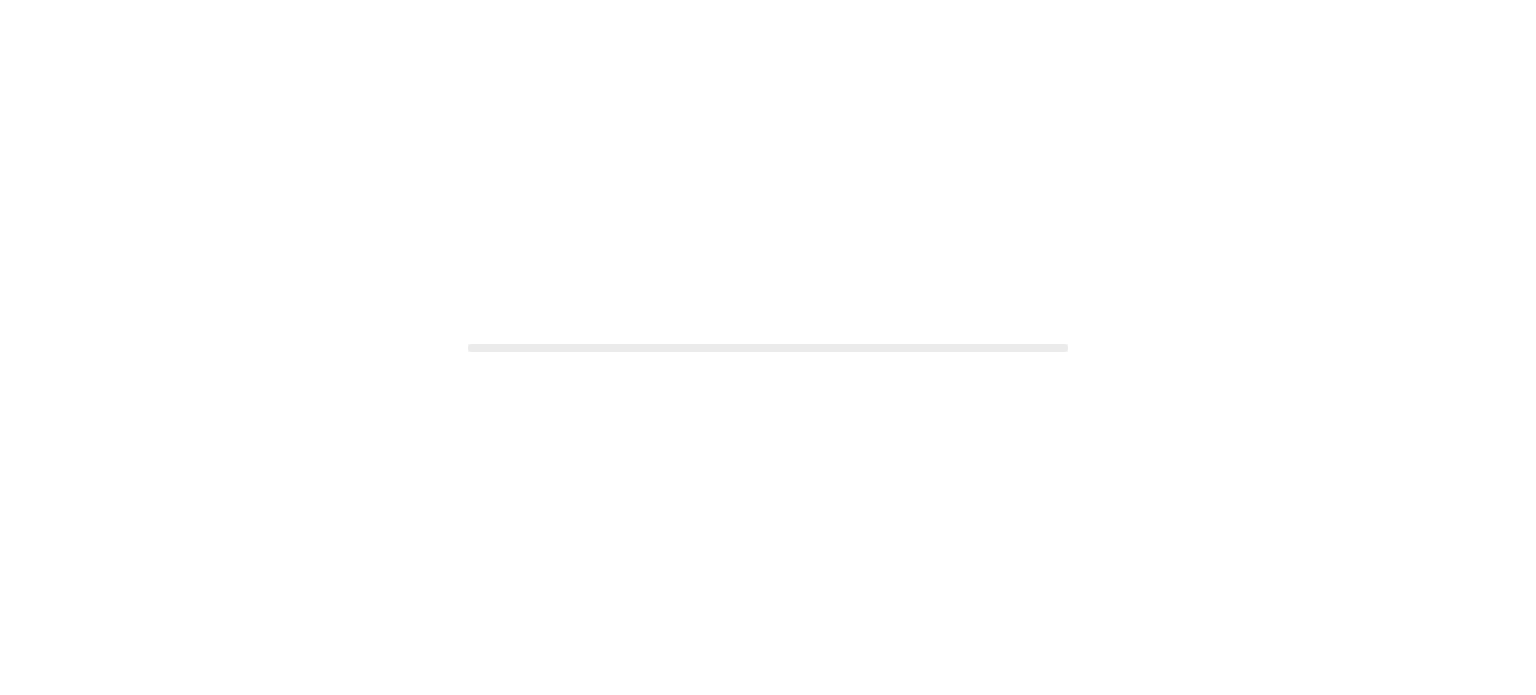 scroll, scrollTop: 0, scrollLeft: 0, axis: both 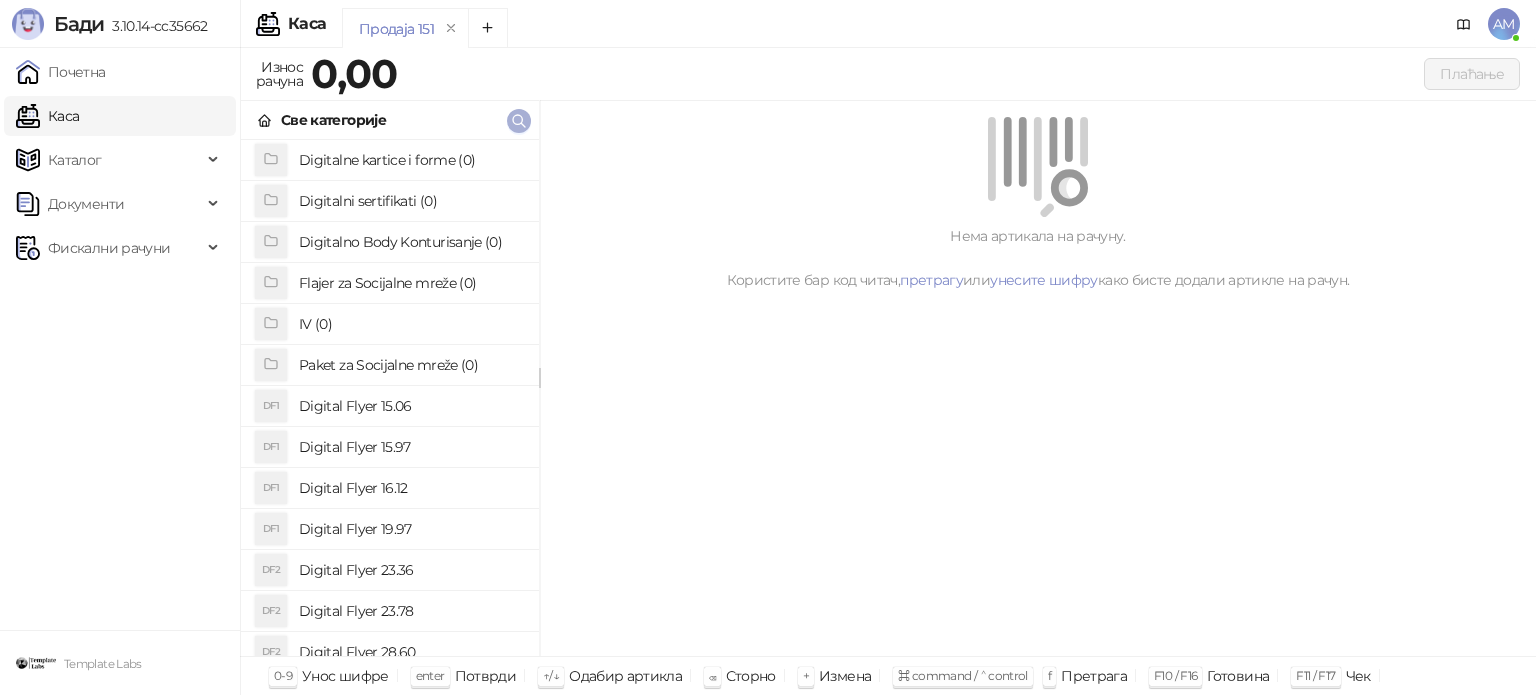 click 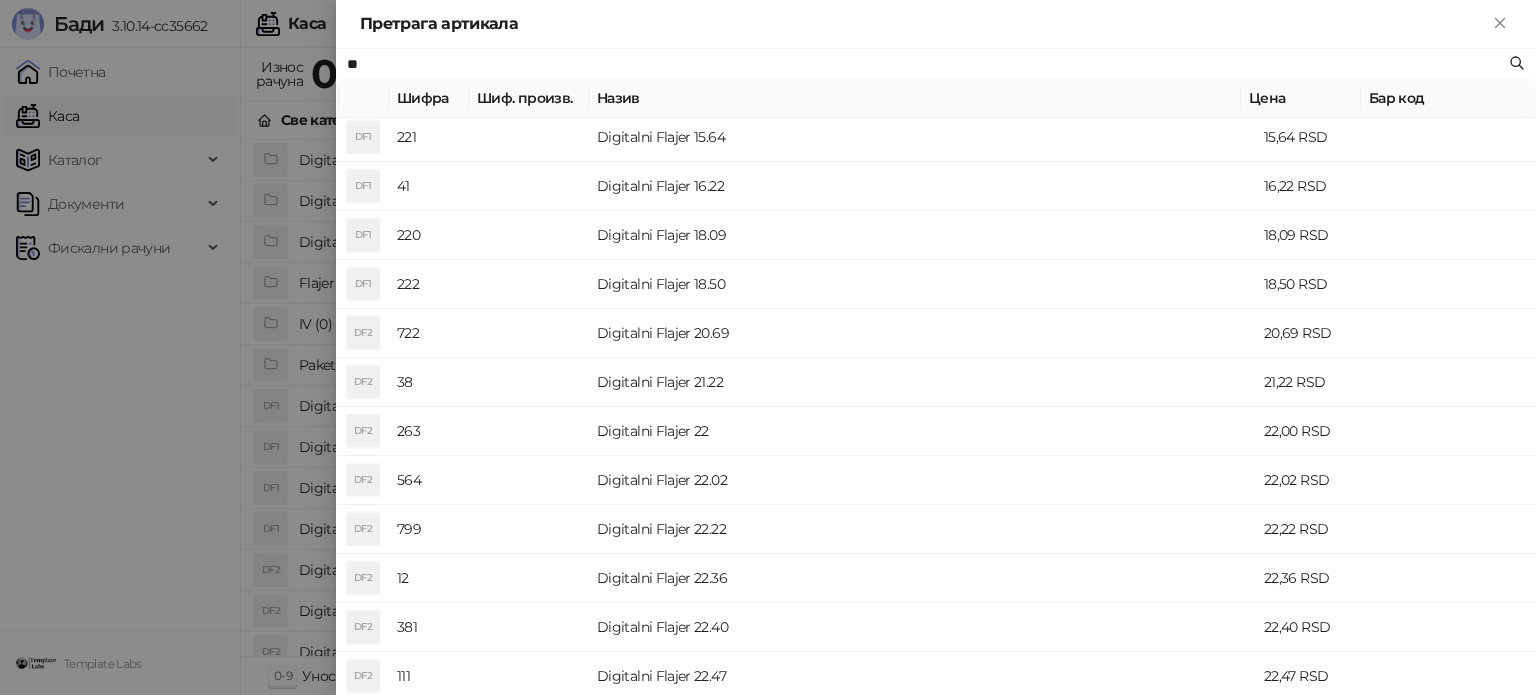 scroll, scrollTop: 400, scrollLeft: 0, axis: vertical 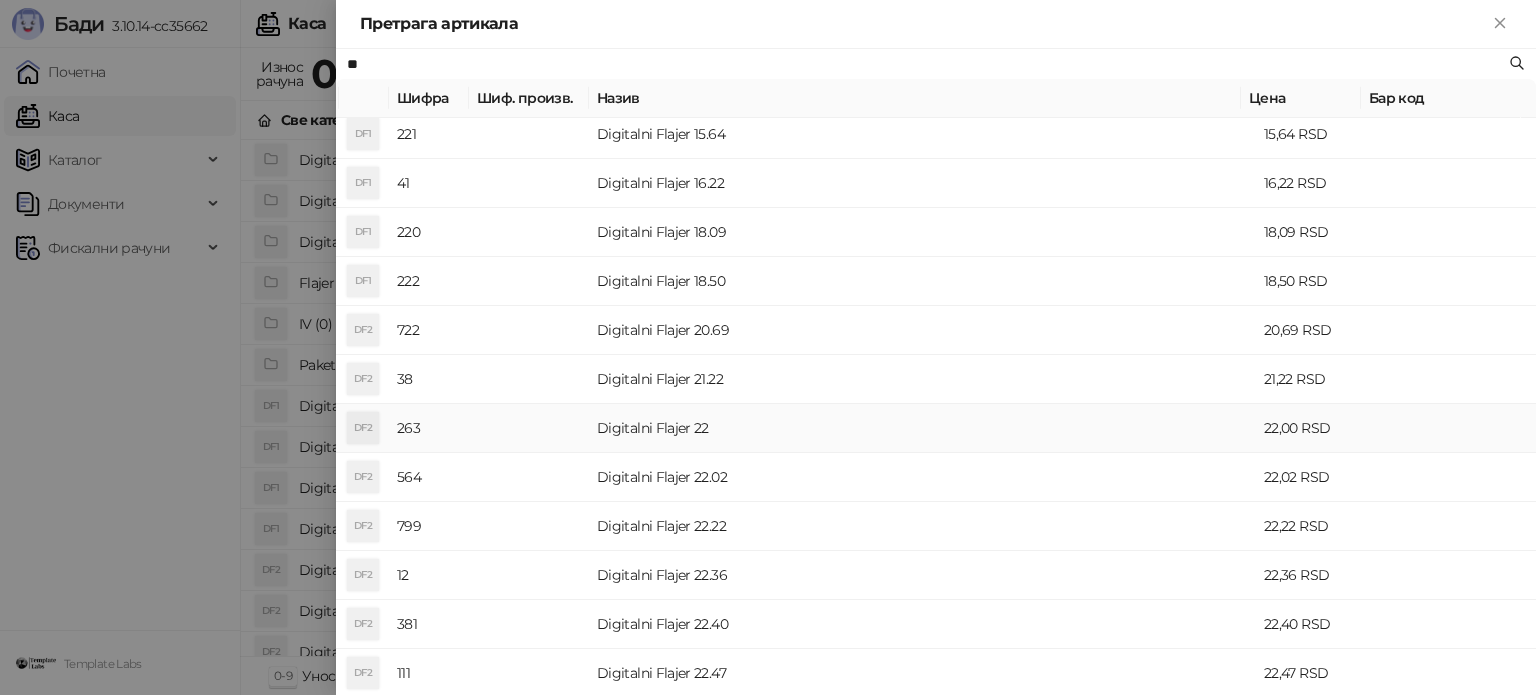 type on "**" 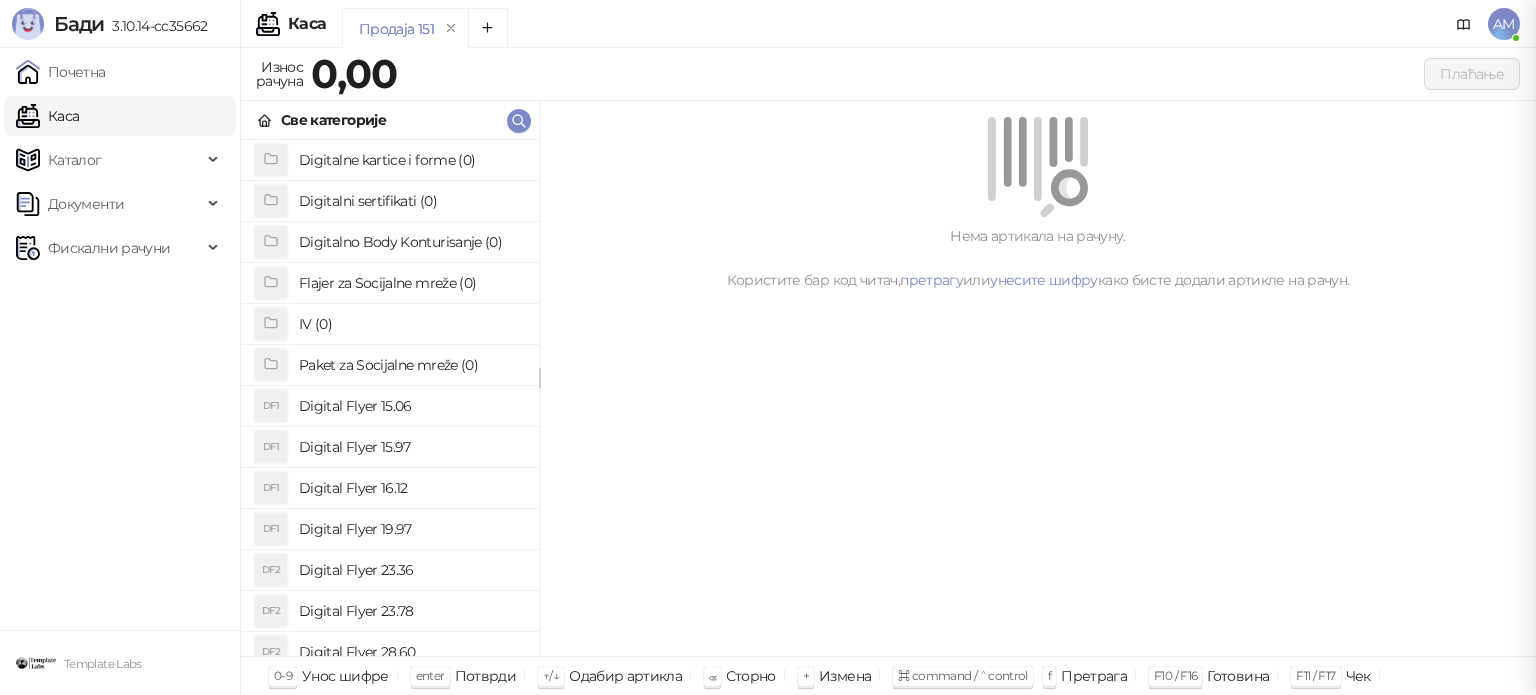 scroll, scrollTop: 0, scrollLeft: 0, axis: both 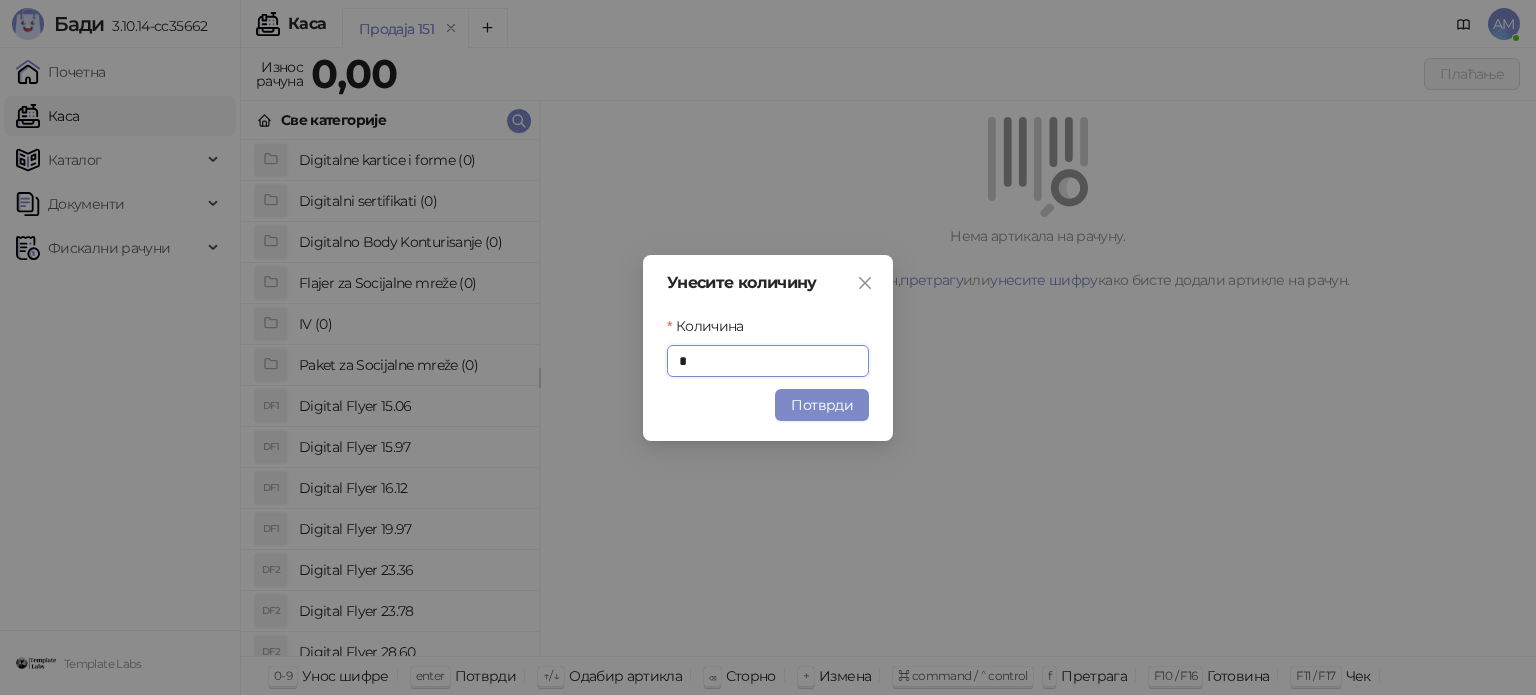 click on "Потврди" at bounding box center [822, 405] 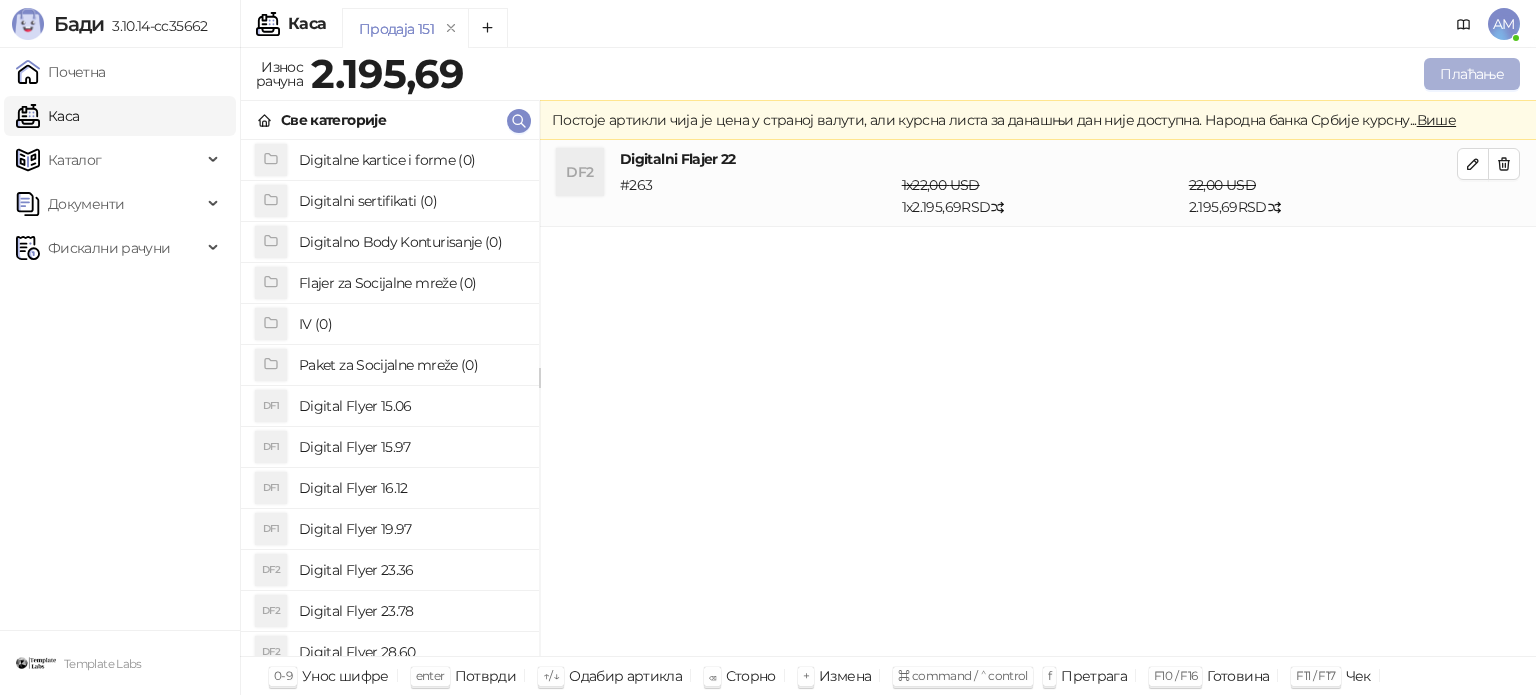 click on "Плаћање" at bounding box center (1472, 74) 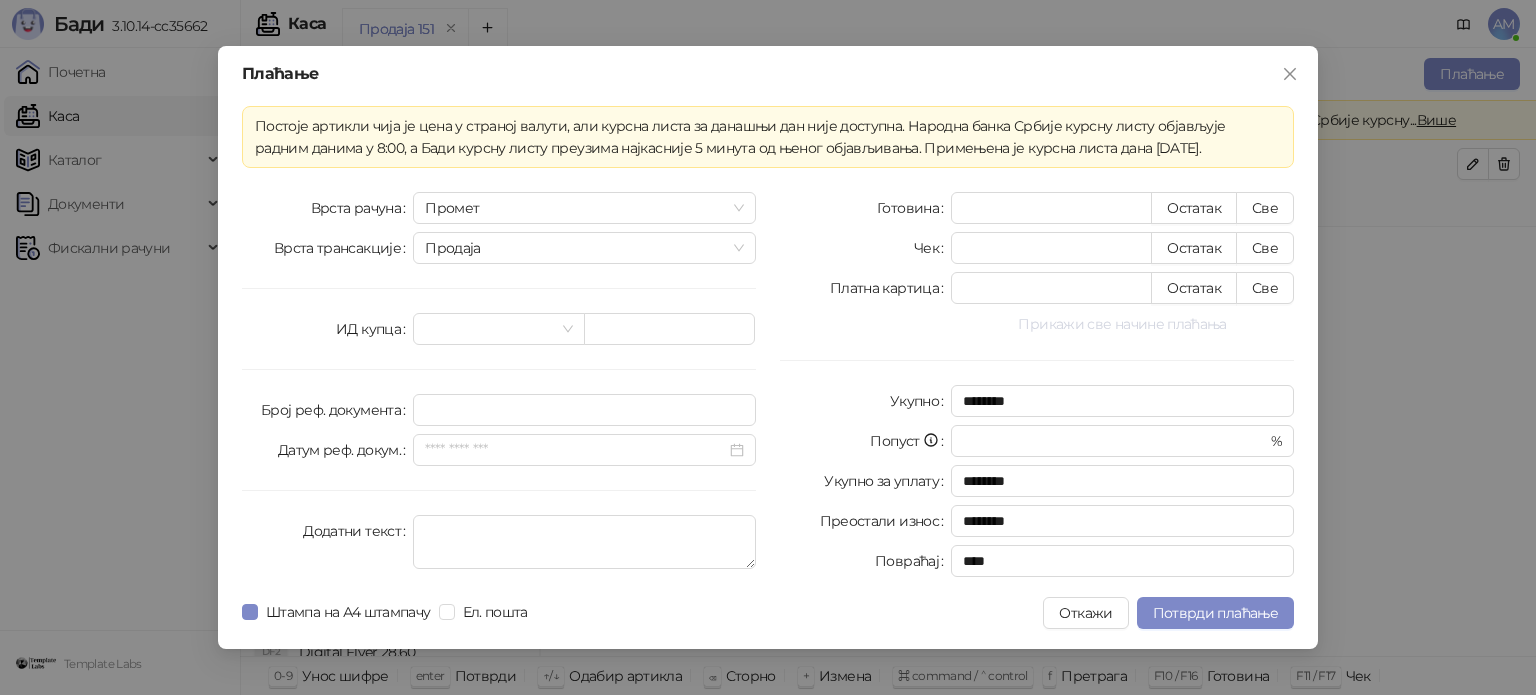 click on "Прикажи све начине плаћања" at bounding box center [1122, 324] 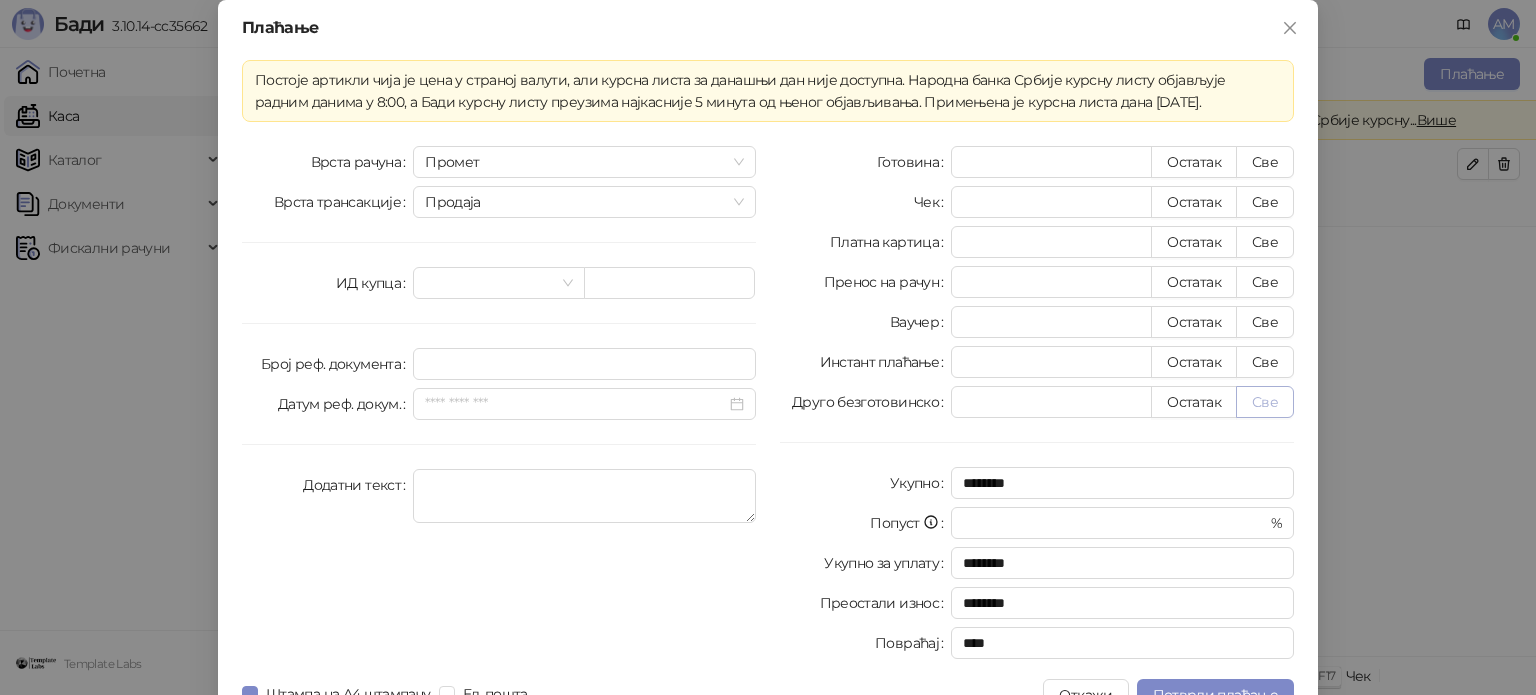 click on "Све" at bounding box center [1265, 402] 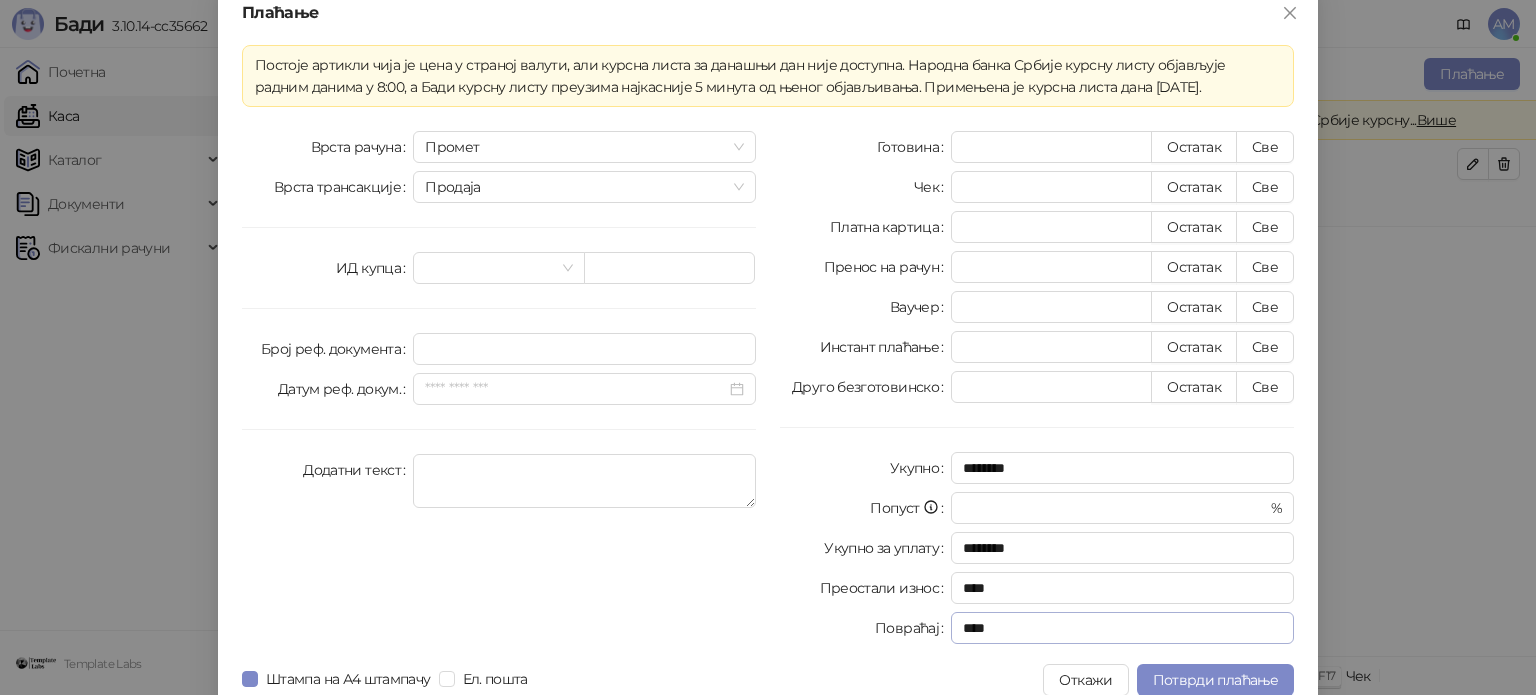 scroll, scrollTop: 35, scrollLeft: 0, axis: vertical 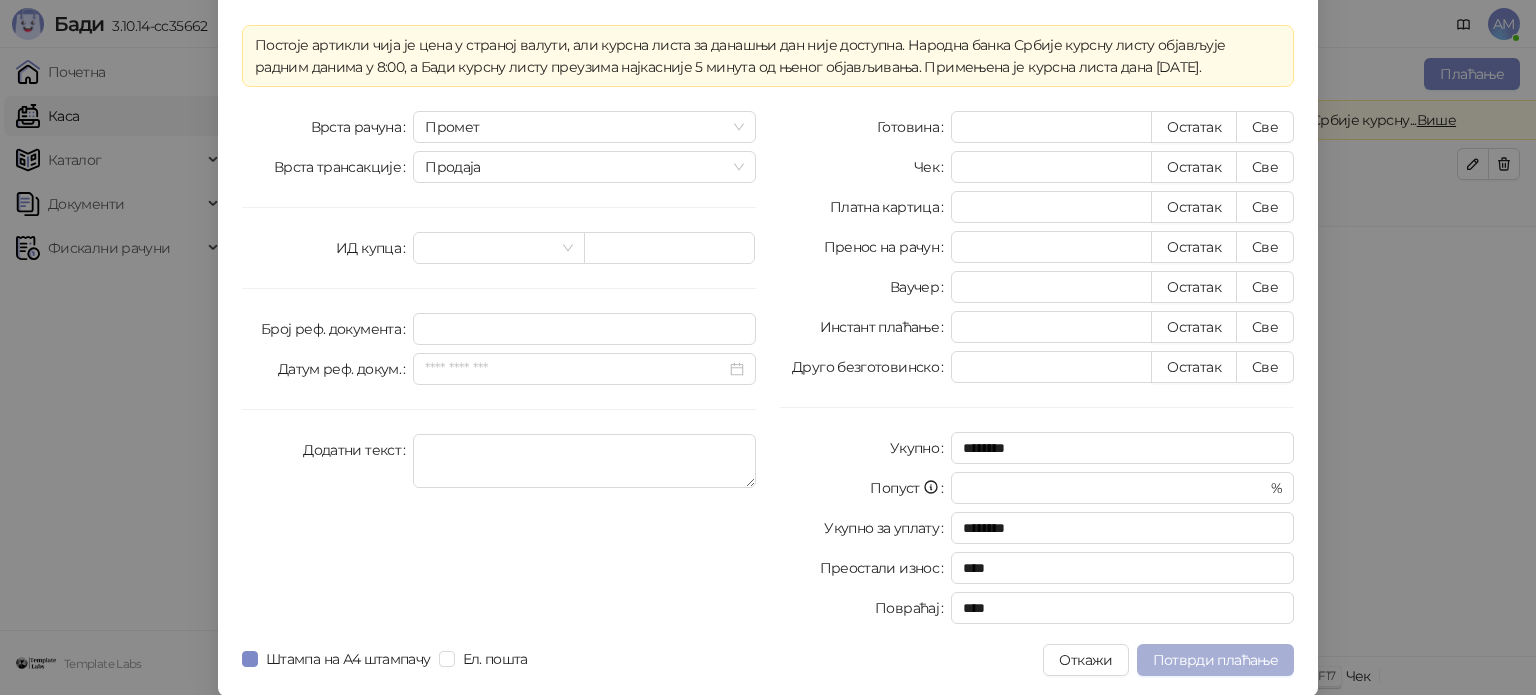 click on "Потврди плаћање" at bounding box center (1215, 660) 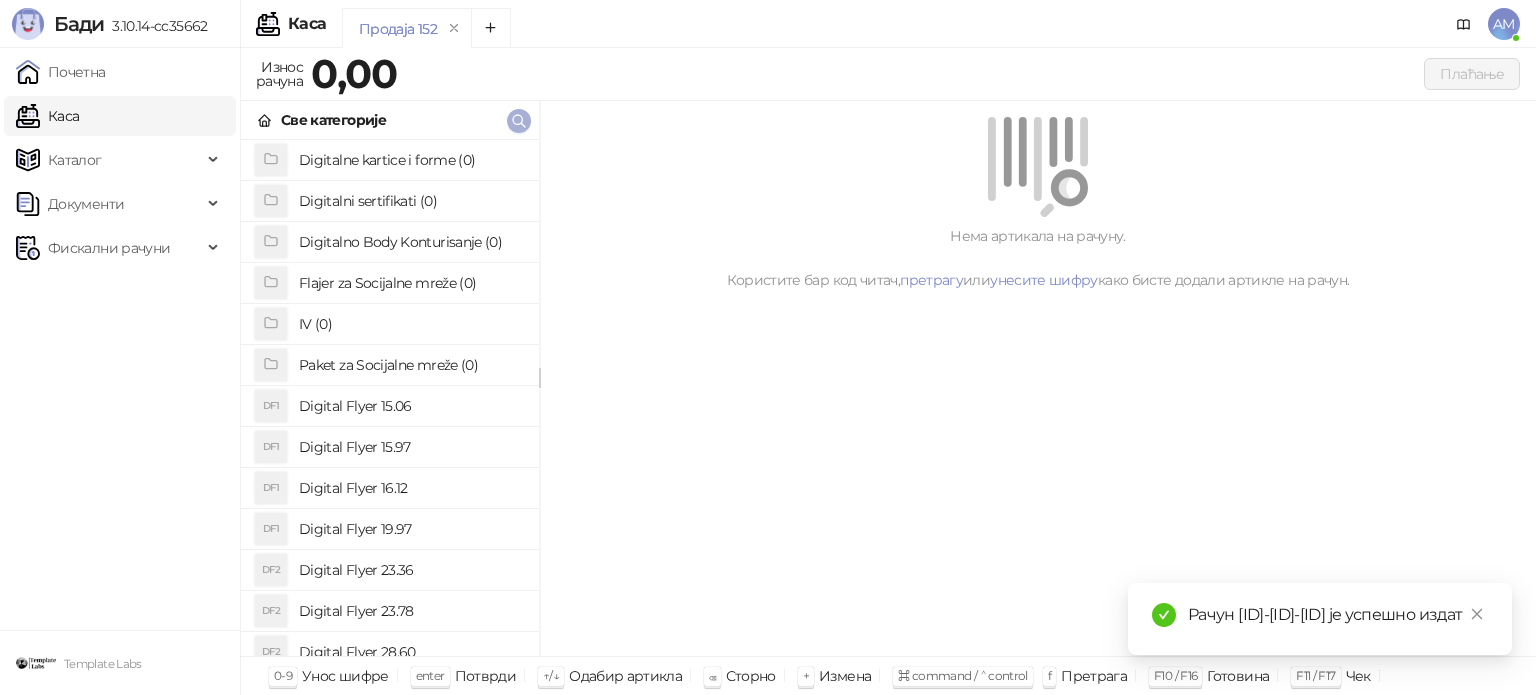 click 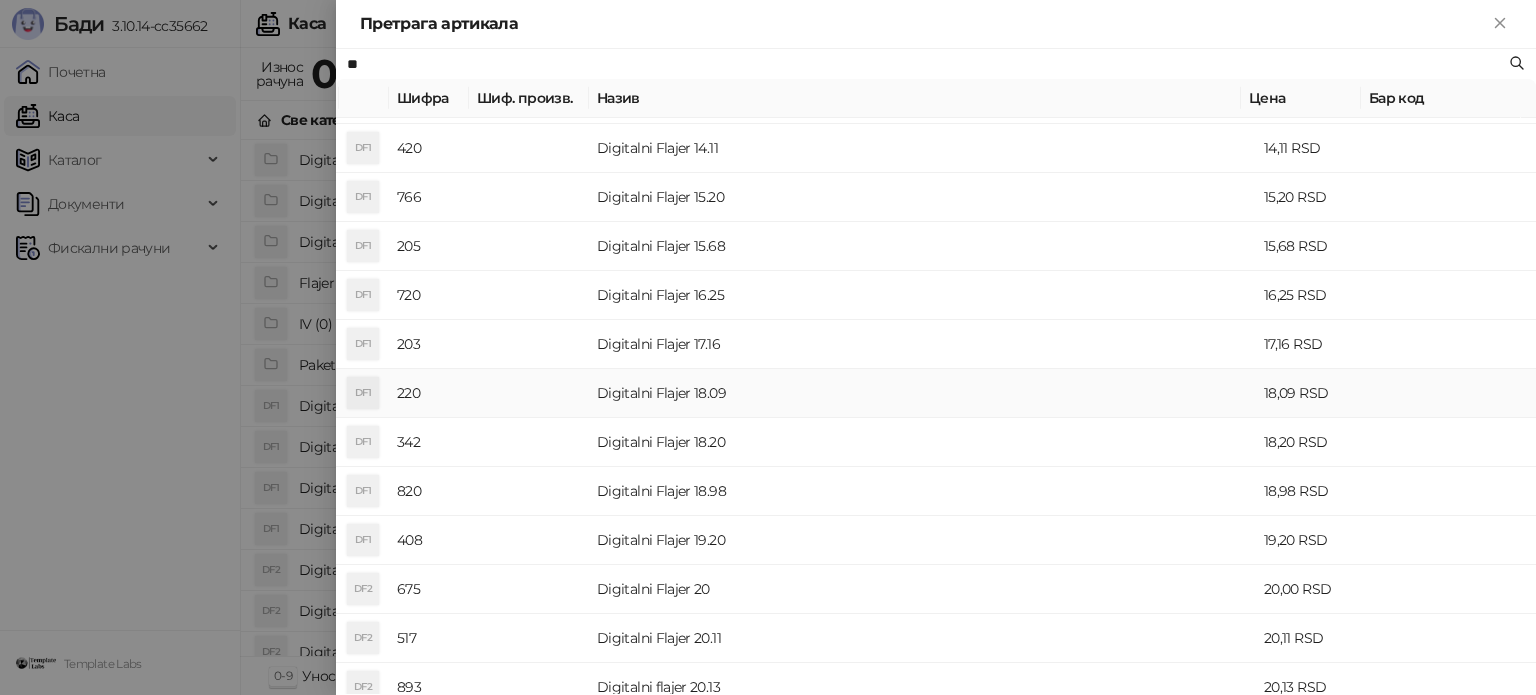 scroll, scrollTop: 600, scrollLeft: 0, axis: vertical 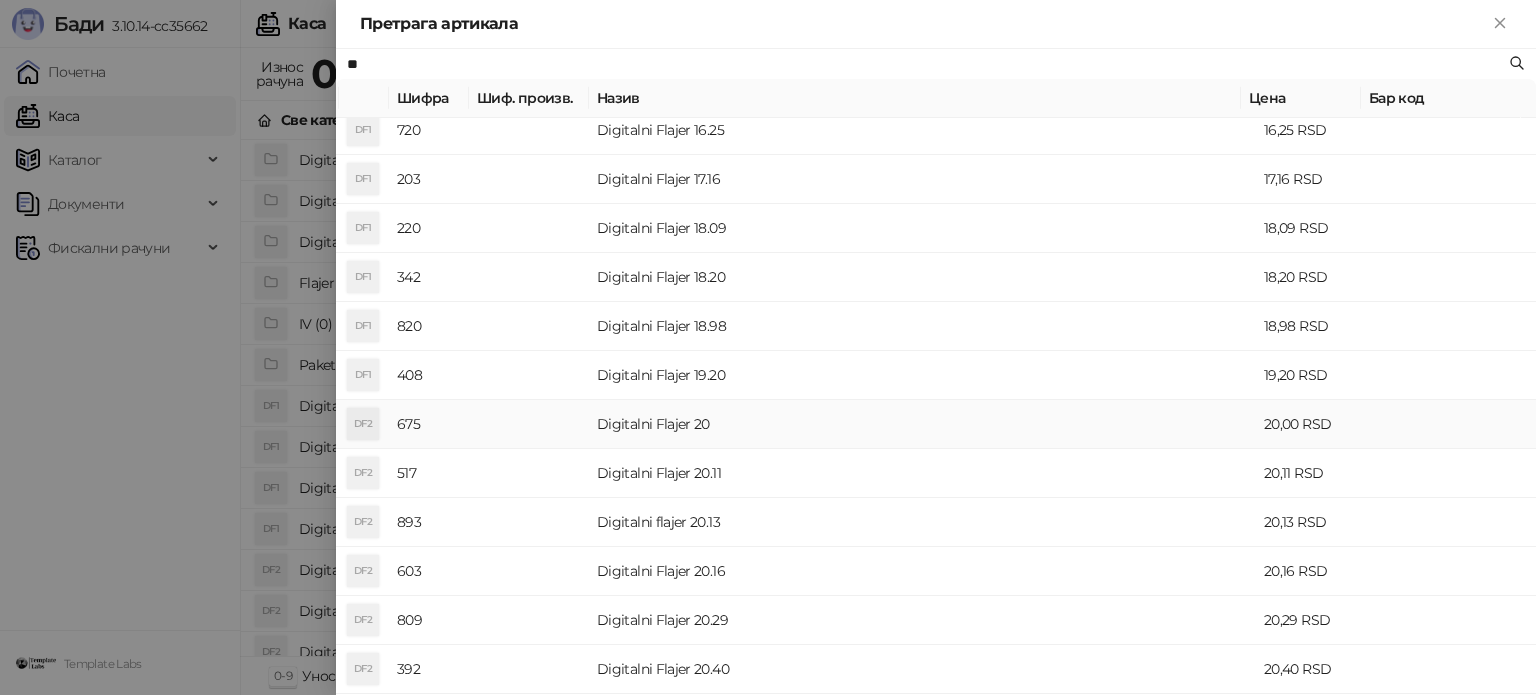 click on "Digitalni Flajer 20" at bounding box center [922, 424] 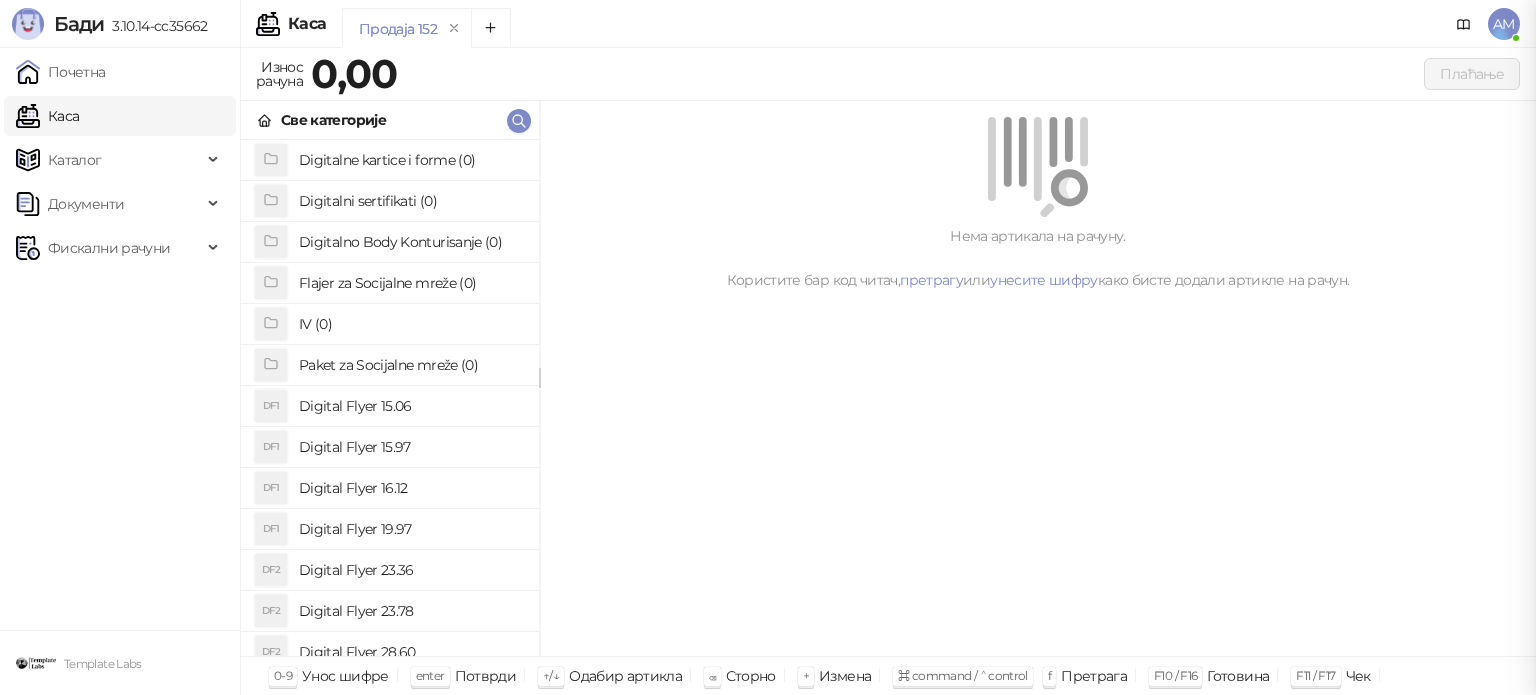 scroll, scrollTop: 0, scrollLeft: 0, axis: both 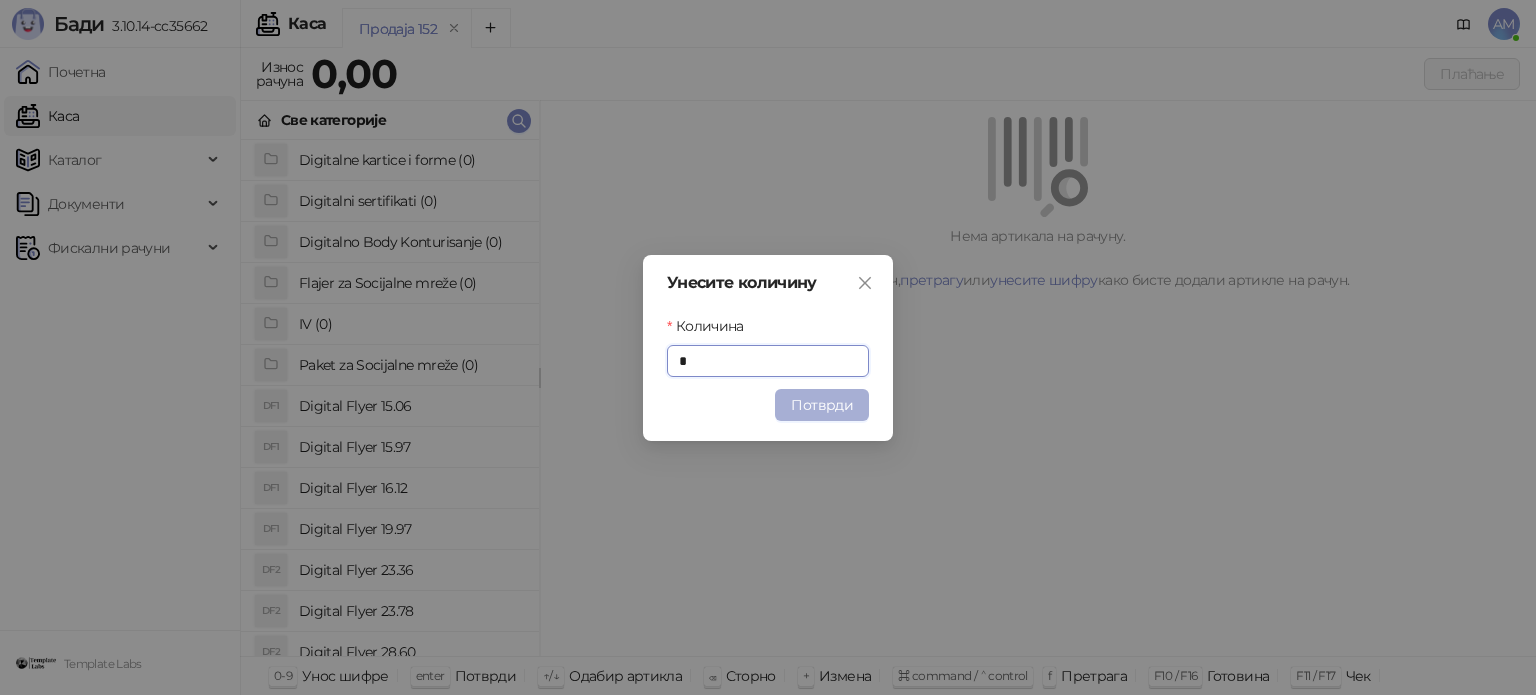 click on "Потврди" at bounding box center (822, 405) 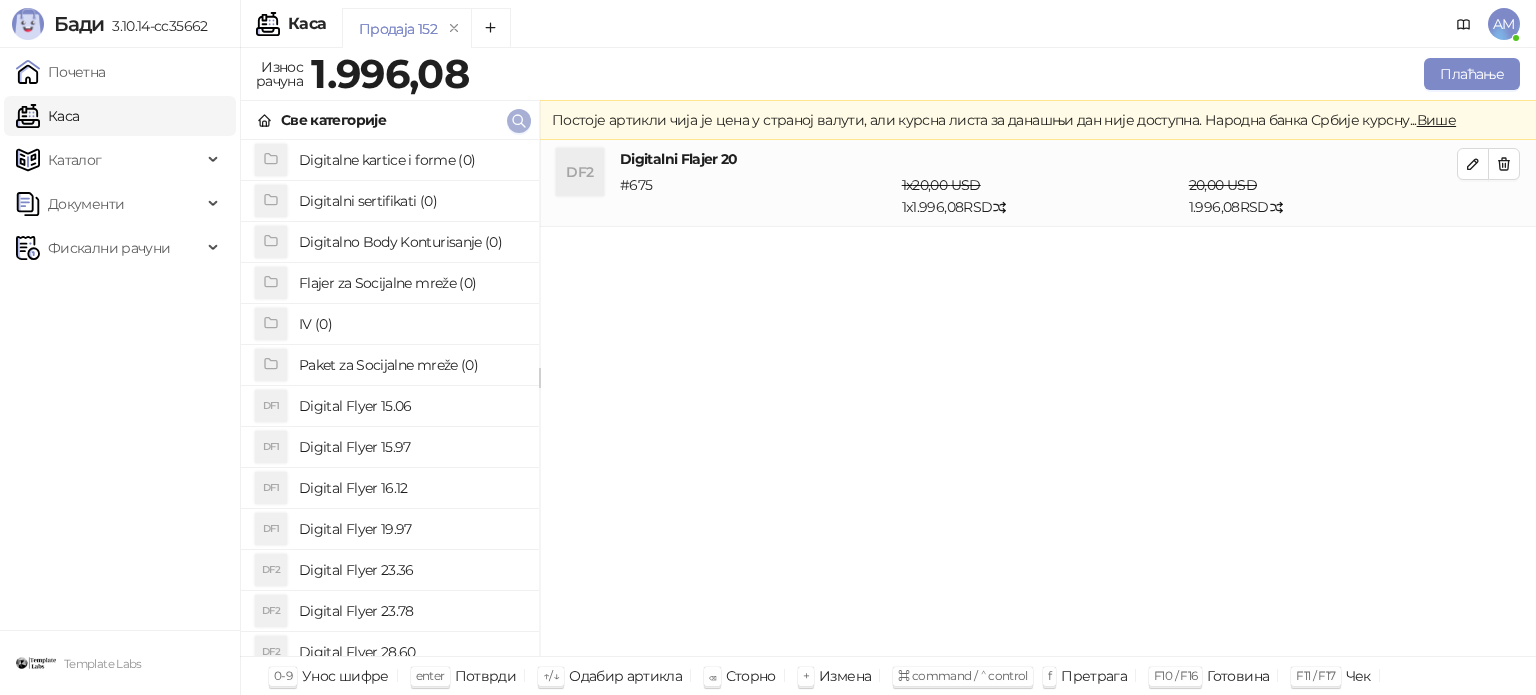 click 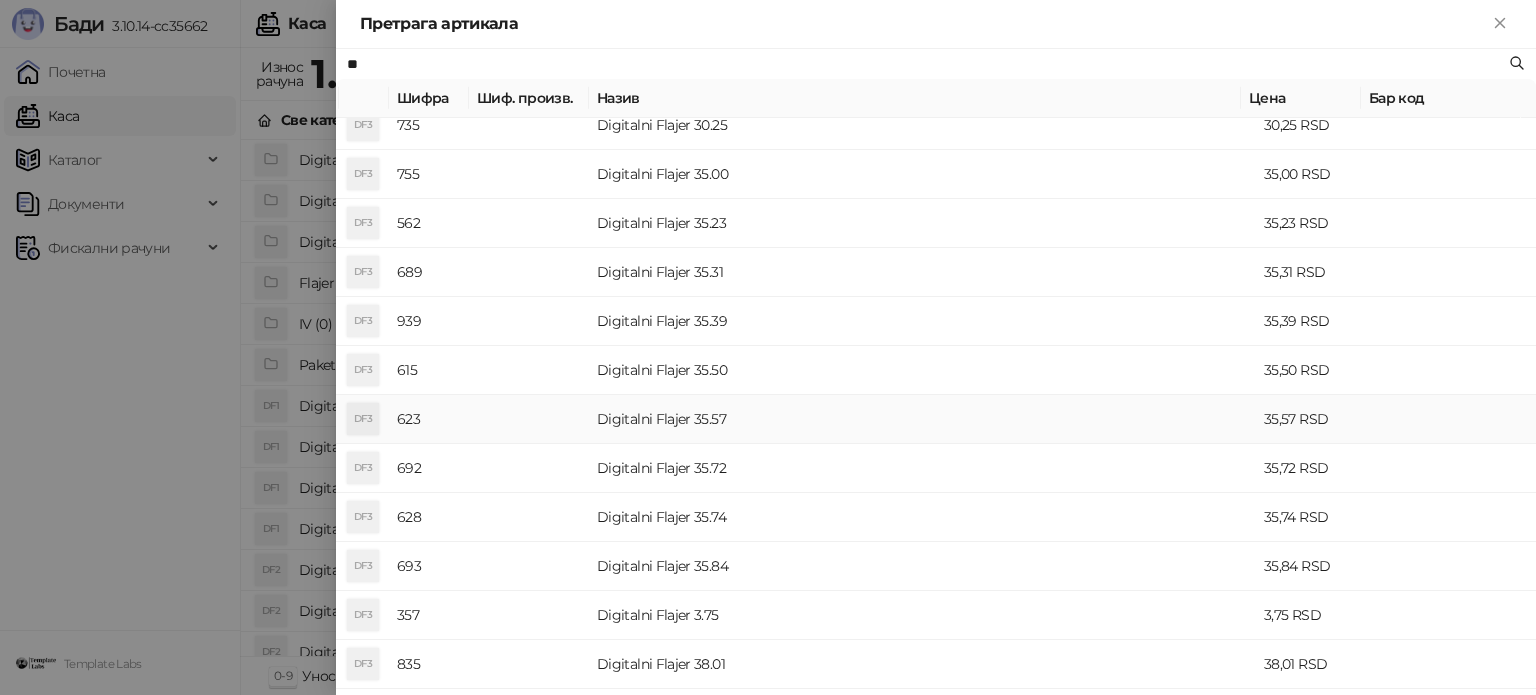 scroll, scrollTop: 500, scrollLeft: 0, axis: vertical 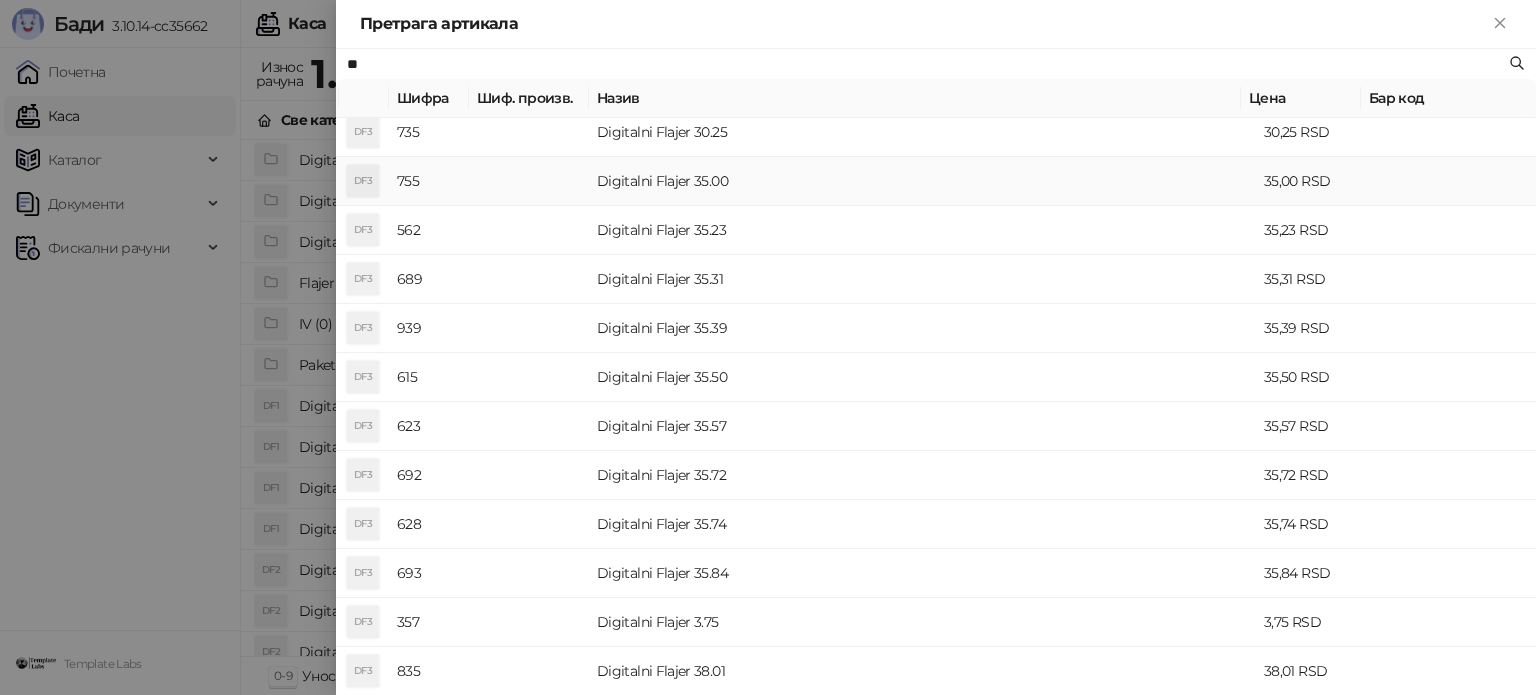 type on "**" 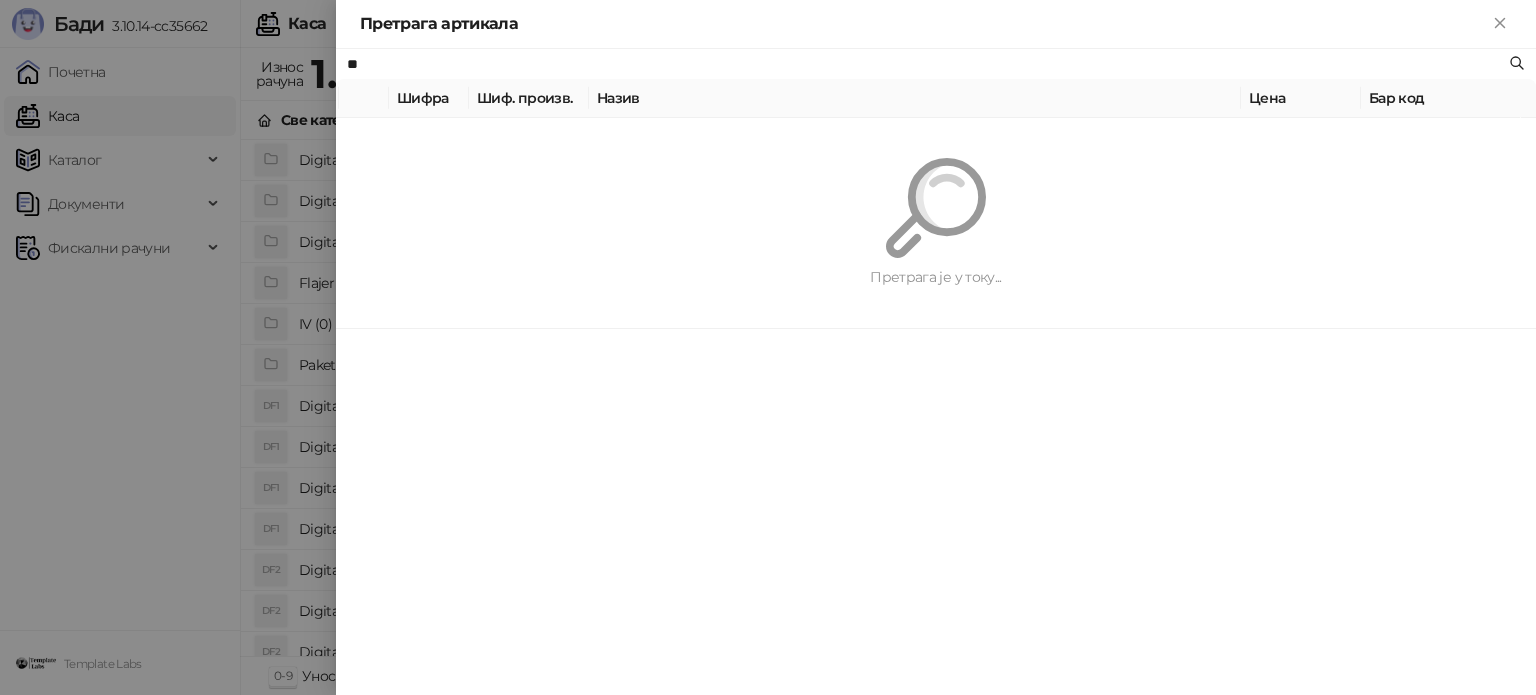 scroll, scrollTop: 0, scrollLeft: 0, axis: both 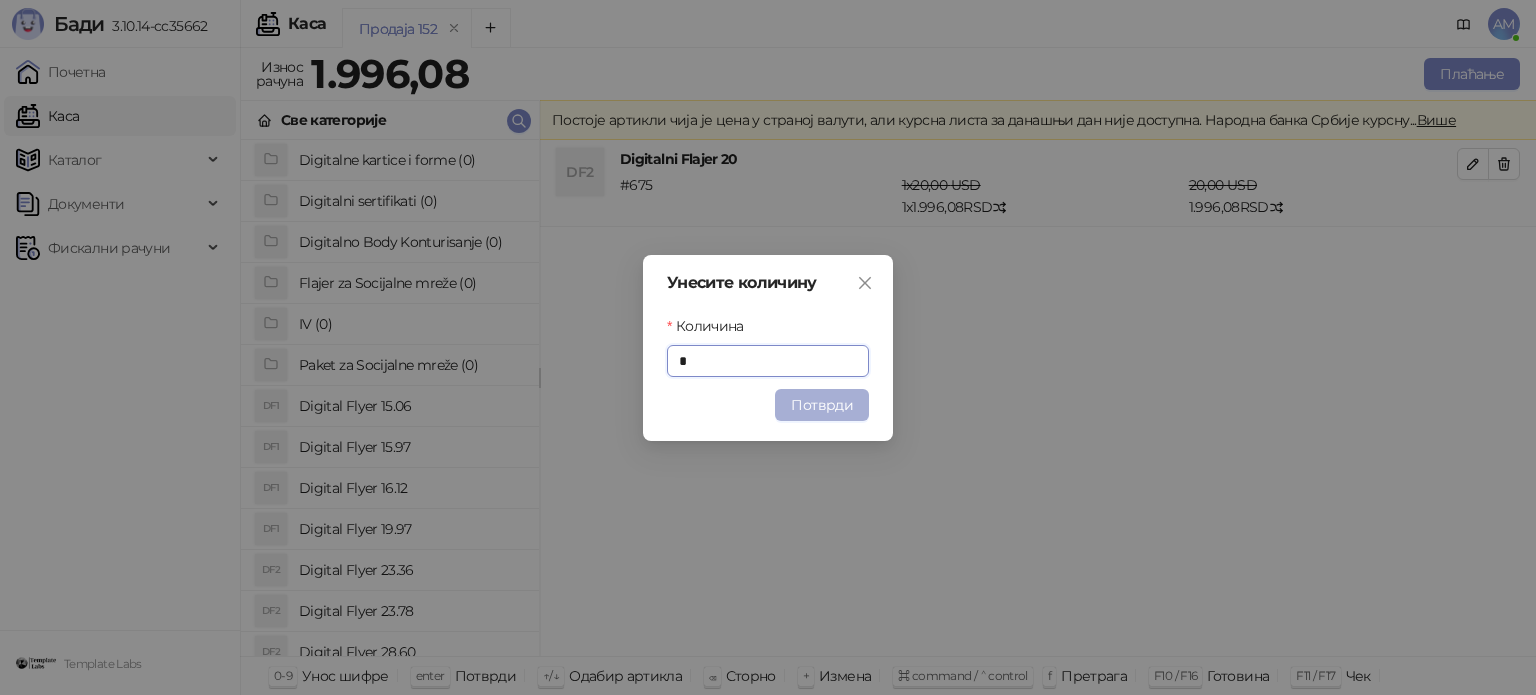 click on "Потврди" at bounding box center (822, 405) 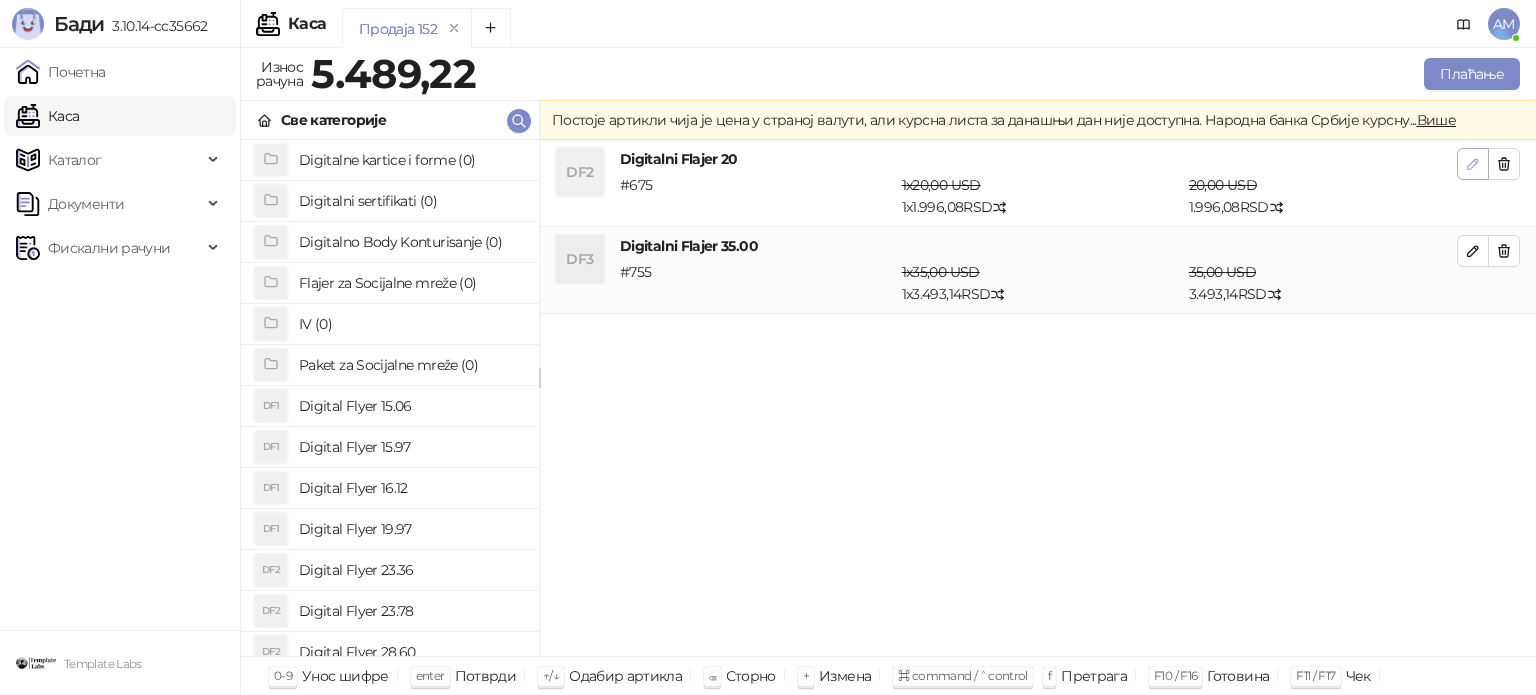 click at bounding box center (1473, 164) 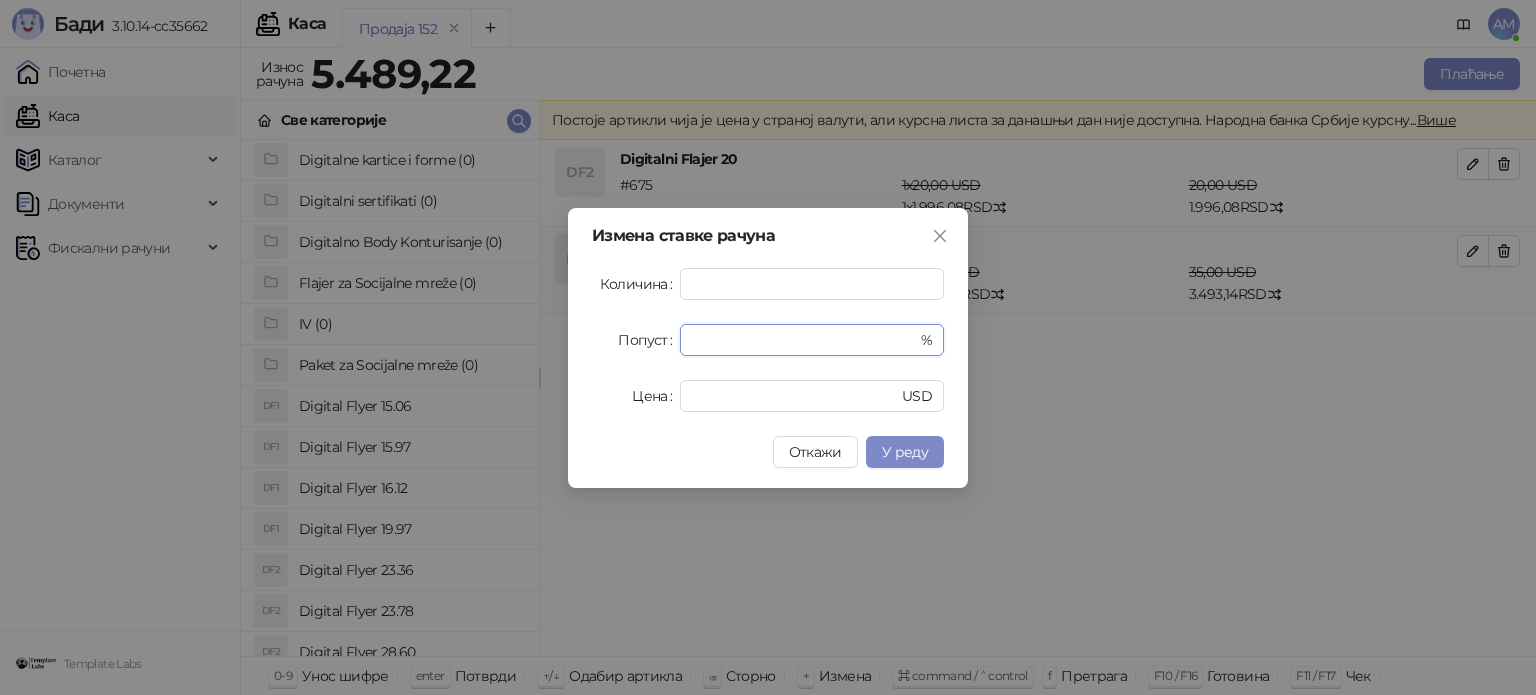 drag, startPoint x: 758, startPoint y: 335, endPoint x: 673, endPoint y: 351, distance: 86.492775 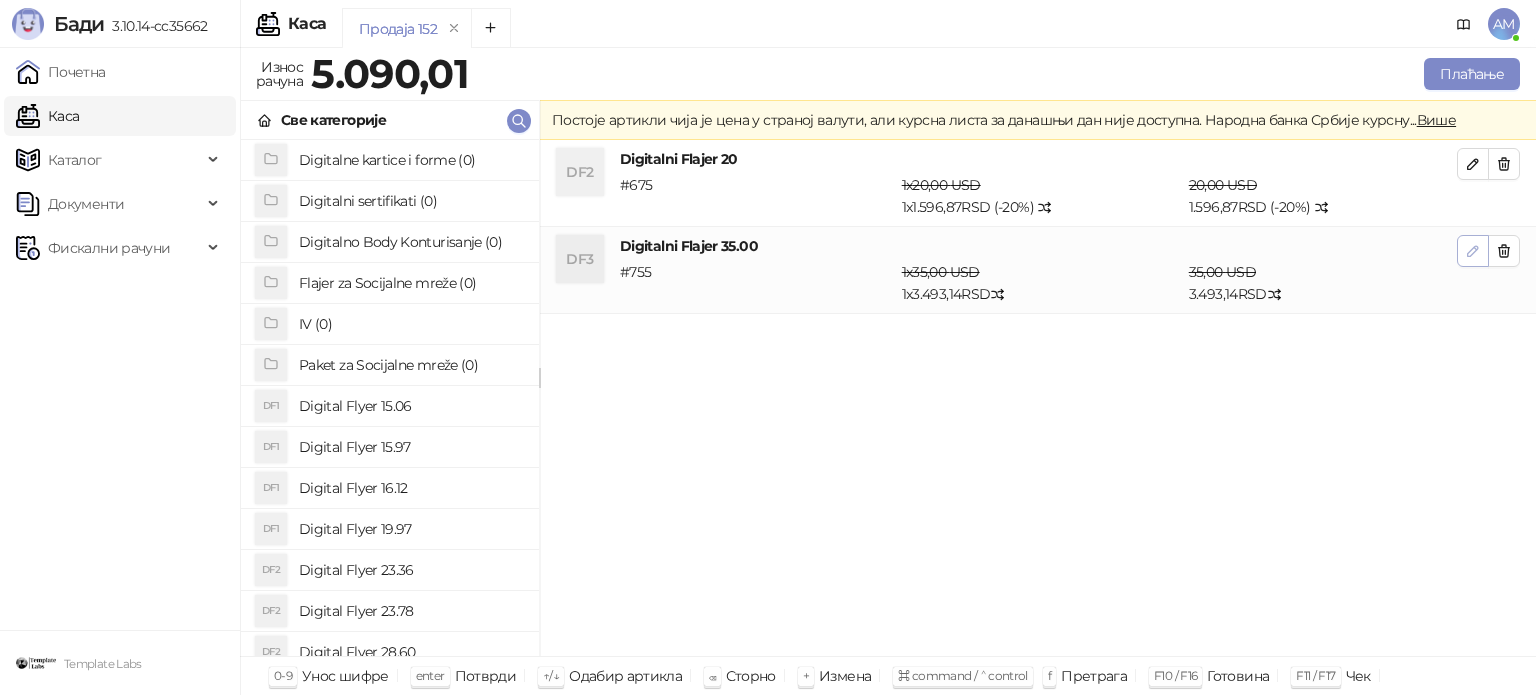 click 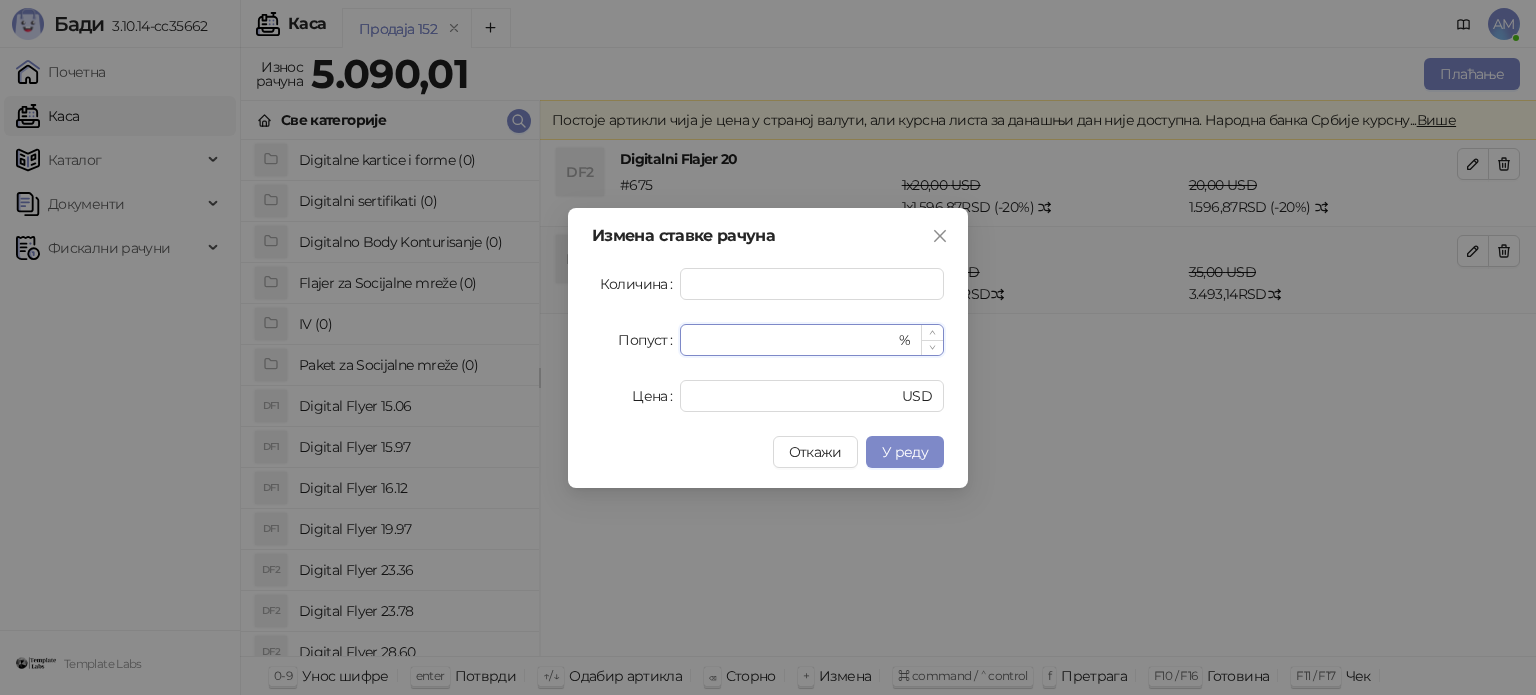 drag, startPoint x: 714, startPoint y: 343, endPoint x: 692, endPoint y: 342, distance: 22.022715 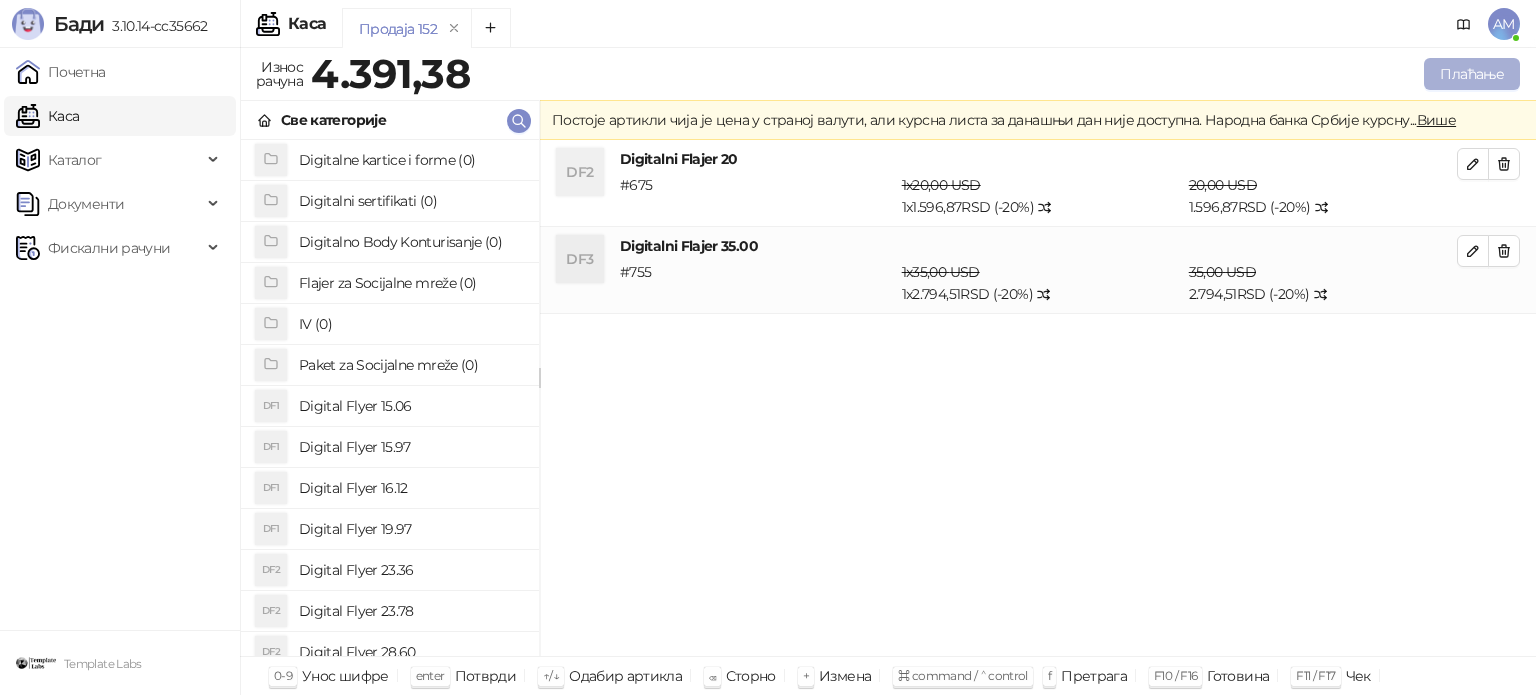 click on "Плаћање" at bounding box center [1472, 74] 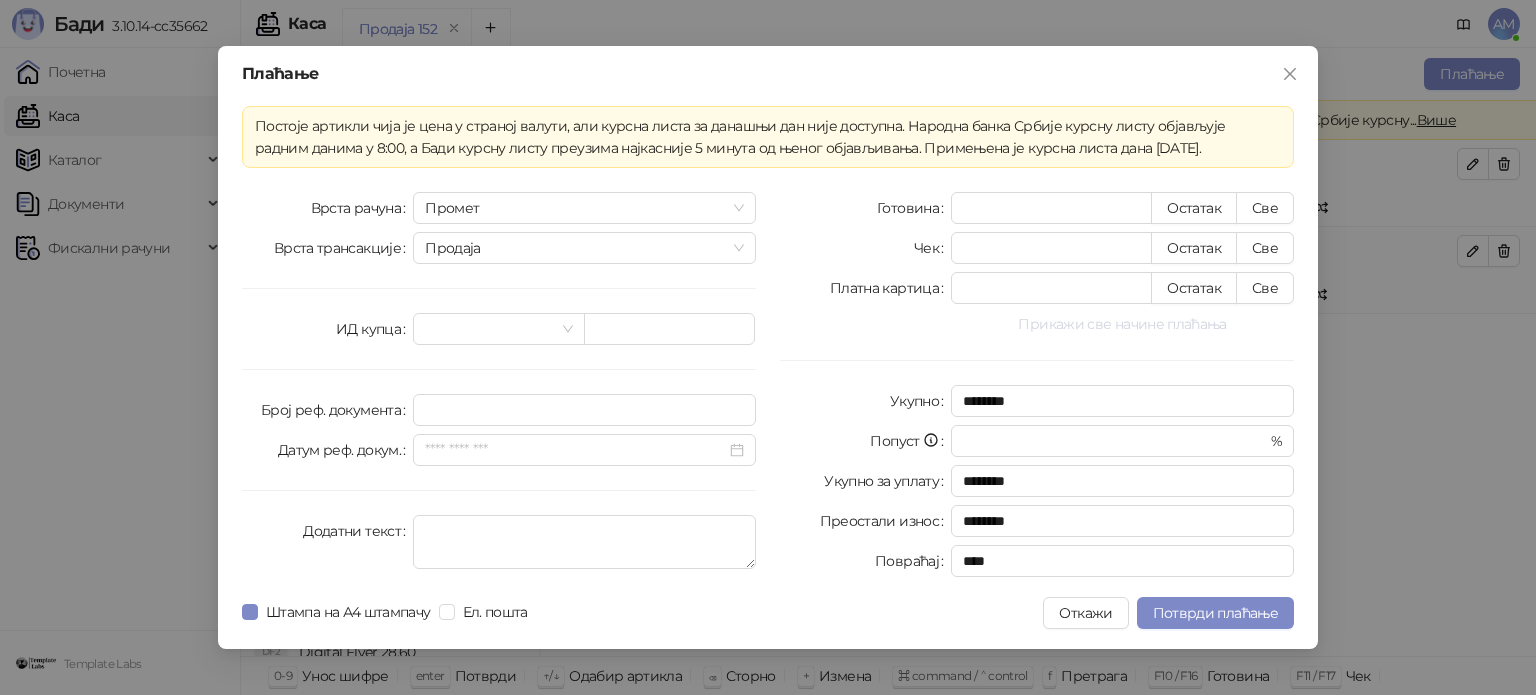 click on "Прикажи све начине плаћања" at bounding box center (1122, 324) 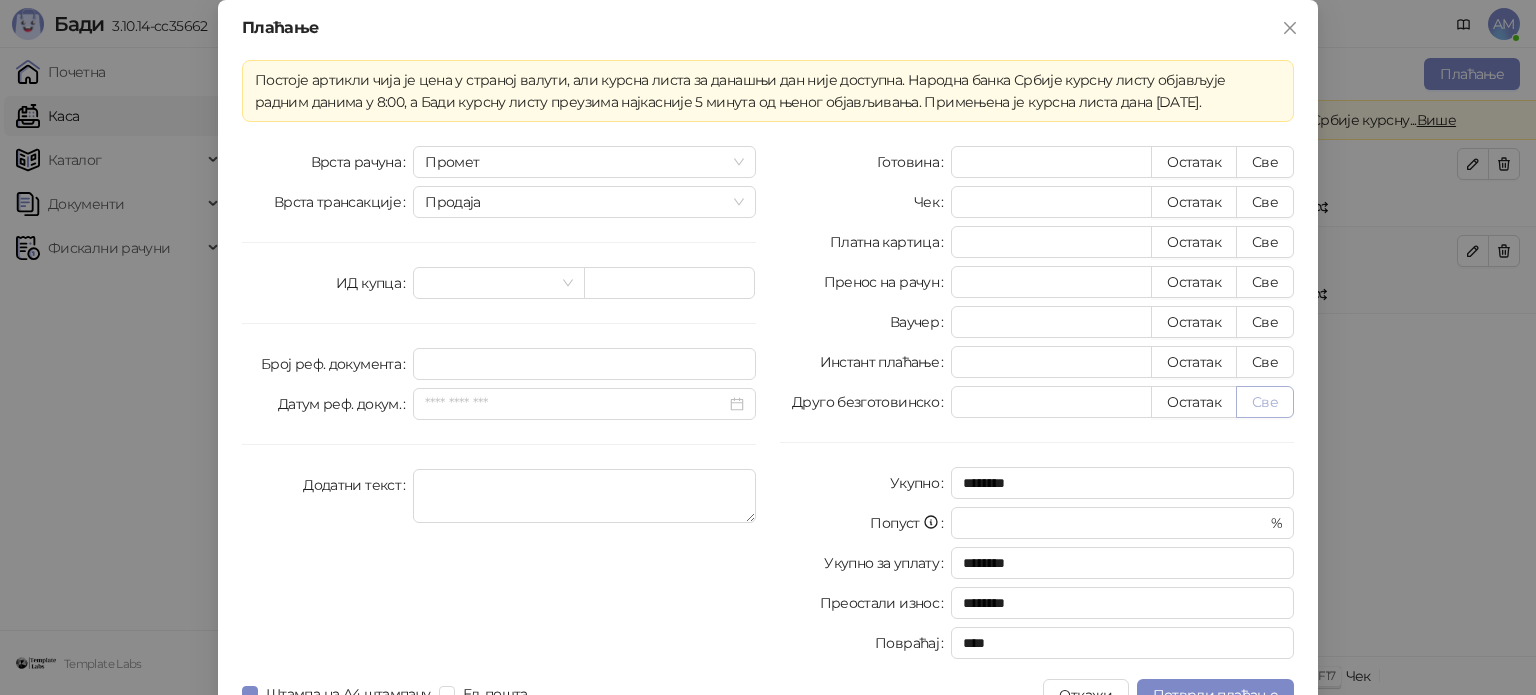 click on "Све" at bounding box center (1265, 402) 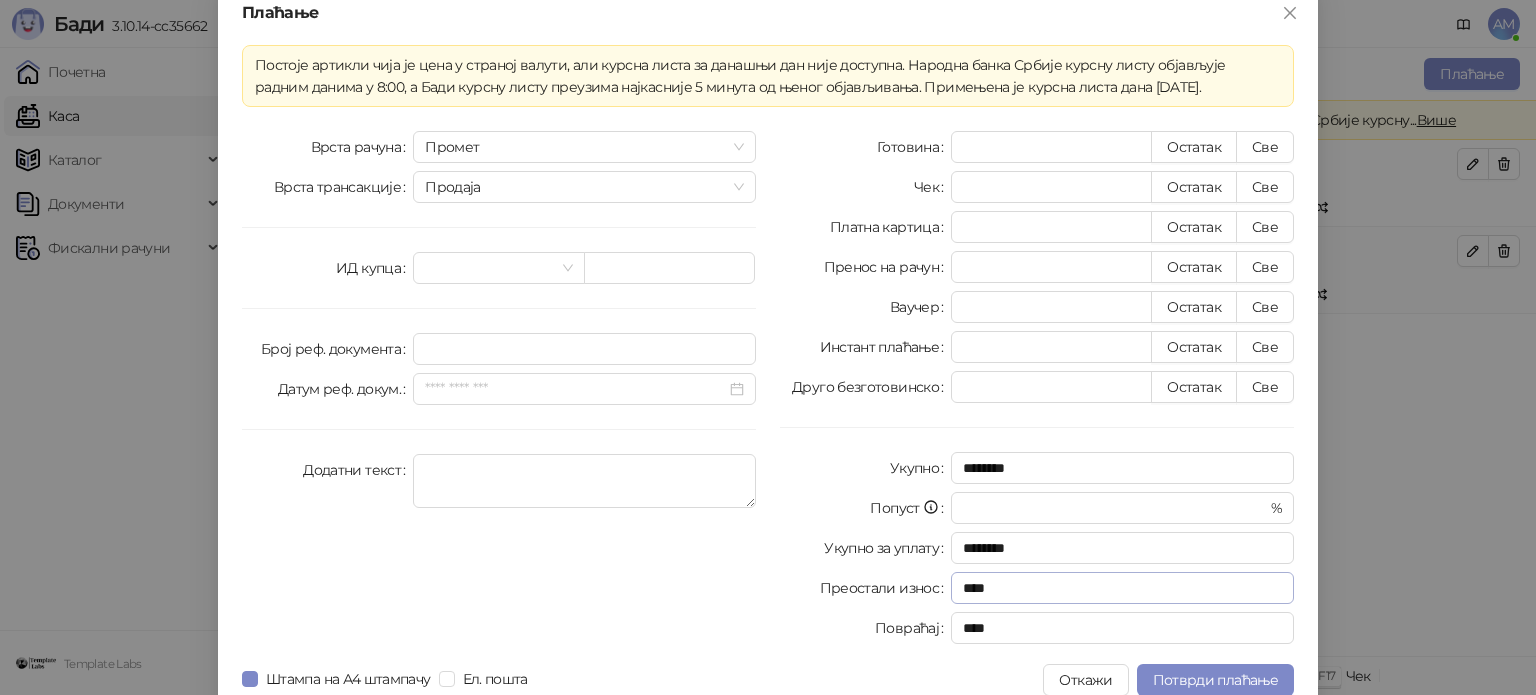 scroll, scrollTop: 35, scrollLeft: 0, axis: vertical 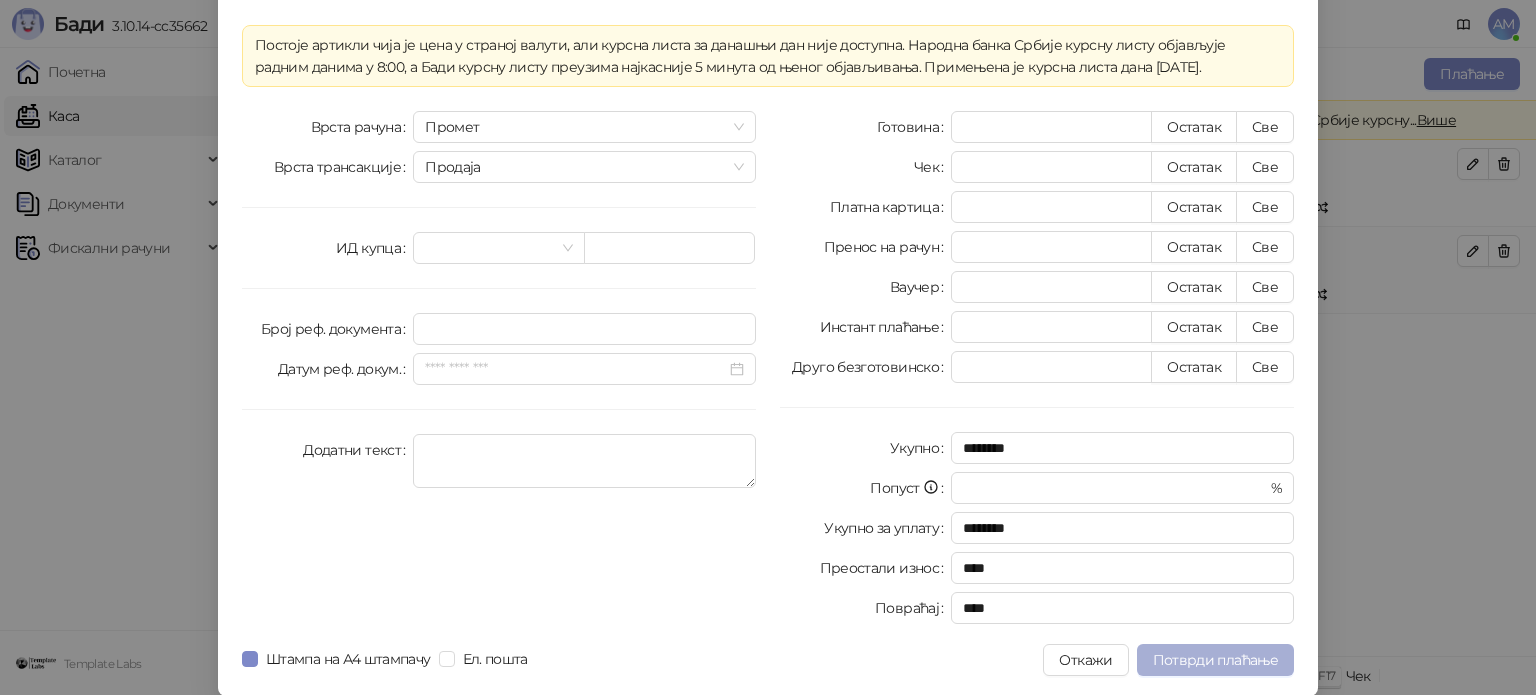 click on "Потврди плаћање" at bounding box center [1215, 660] 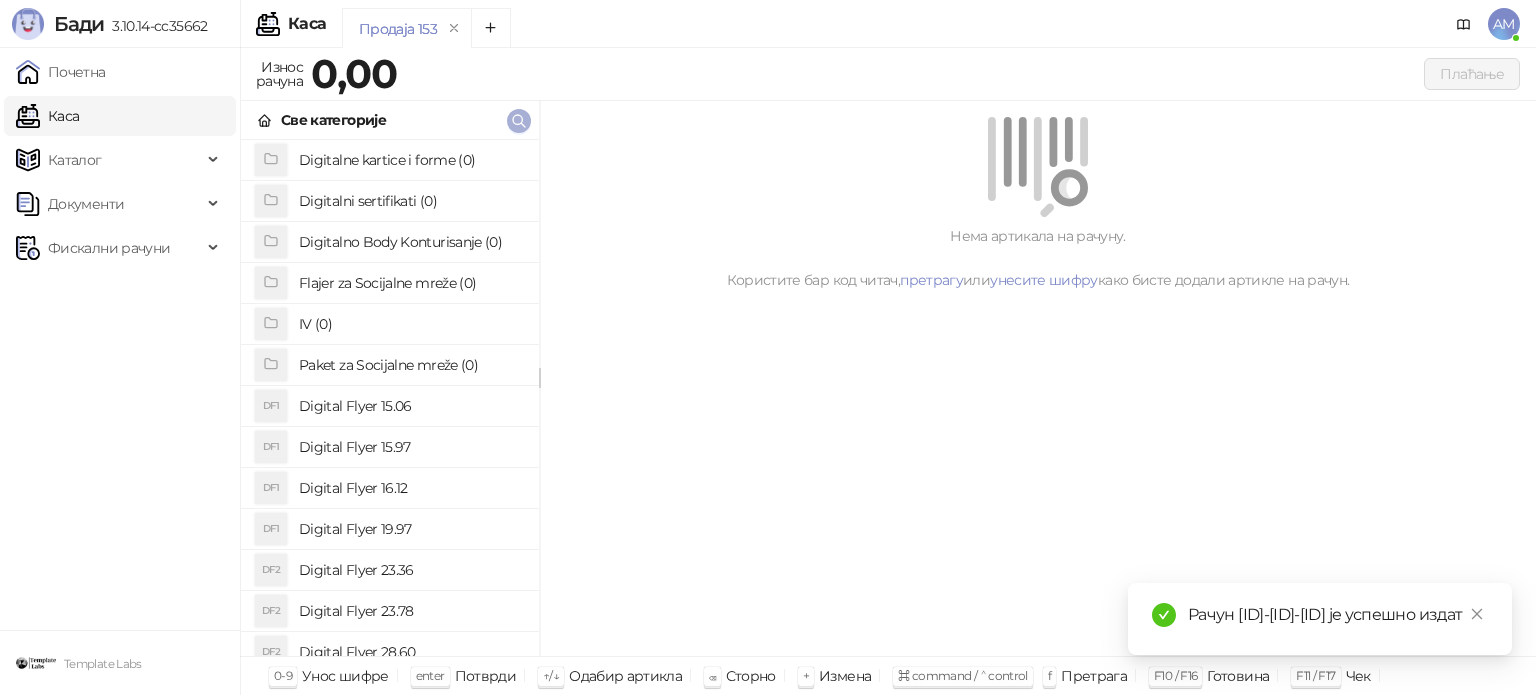 click 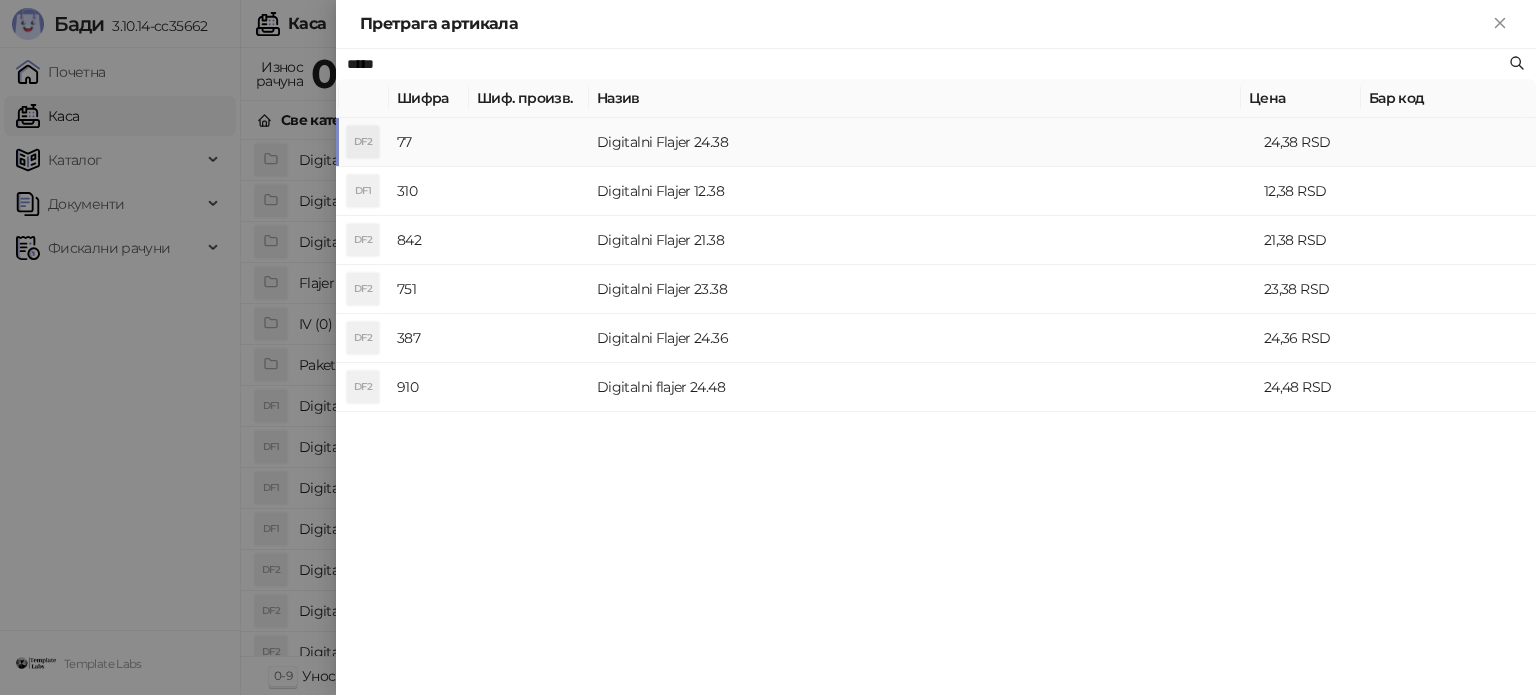type on "*****" 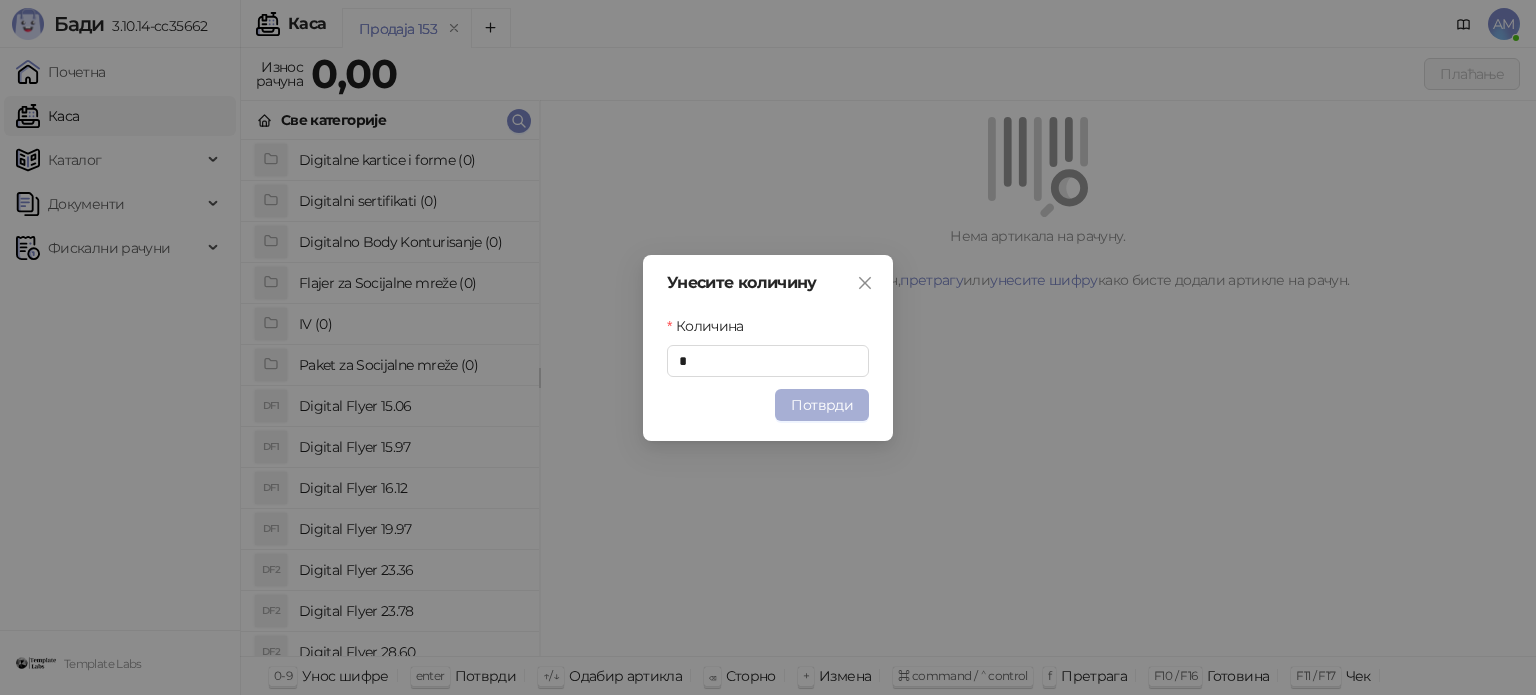 click on "Потврди" at bounding box center [822, 405] 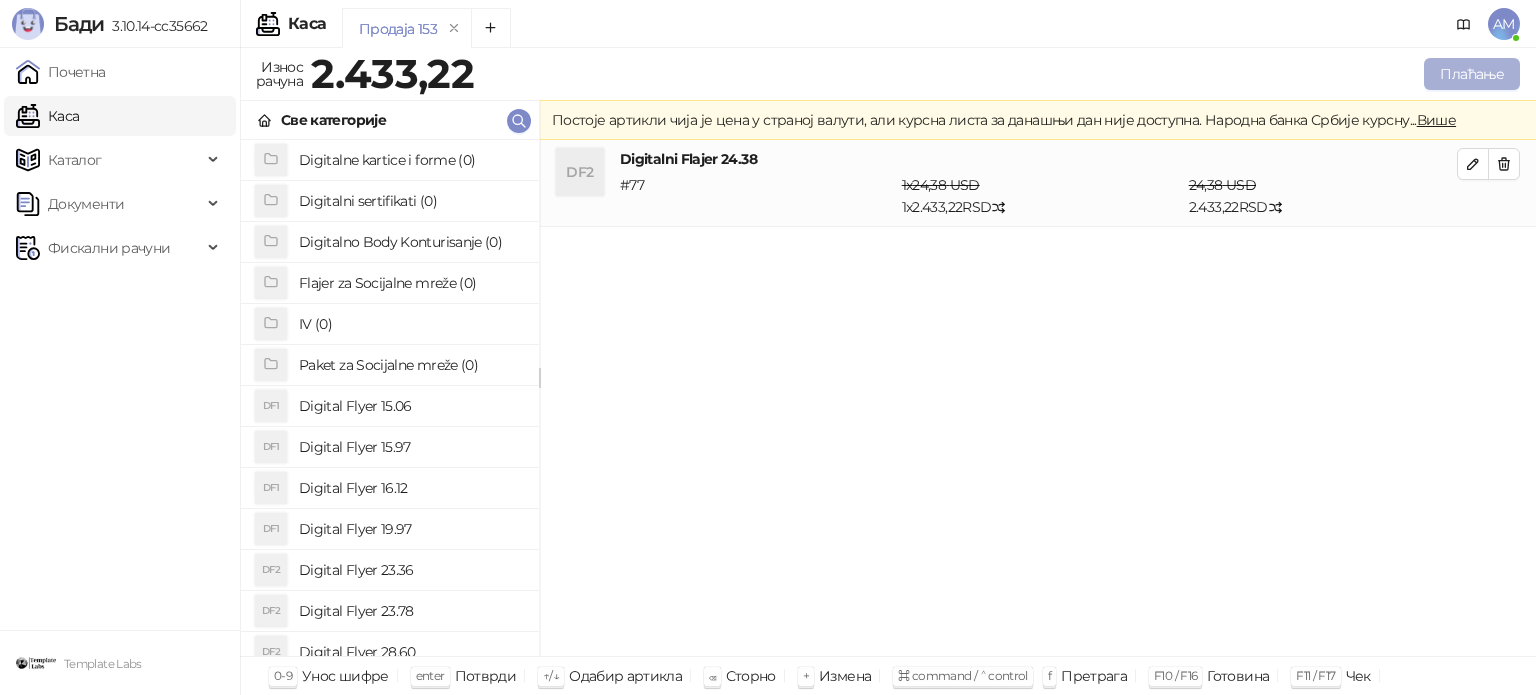 click on "Плаћање" at bounding box center [1472, 74] 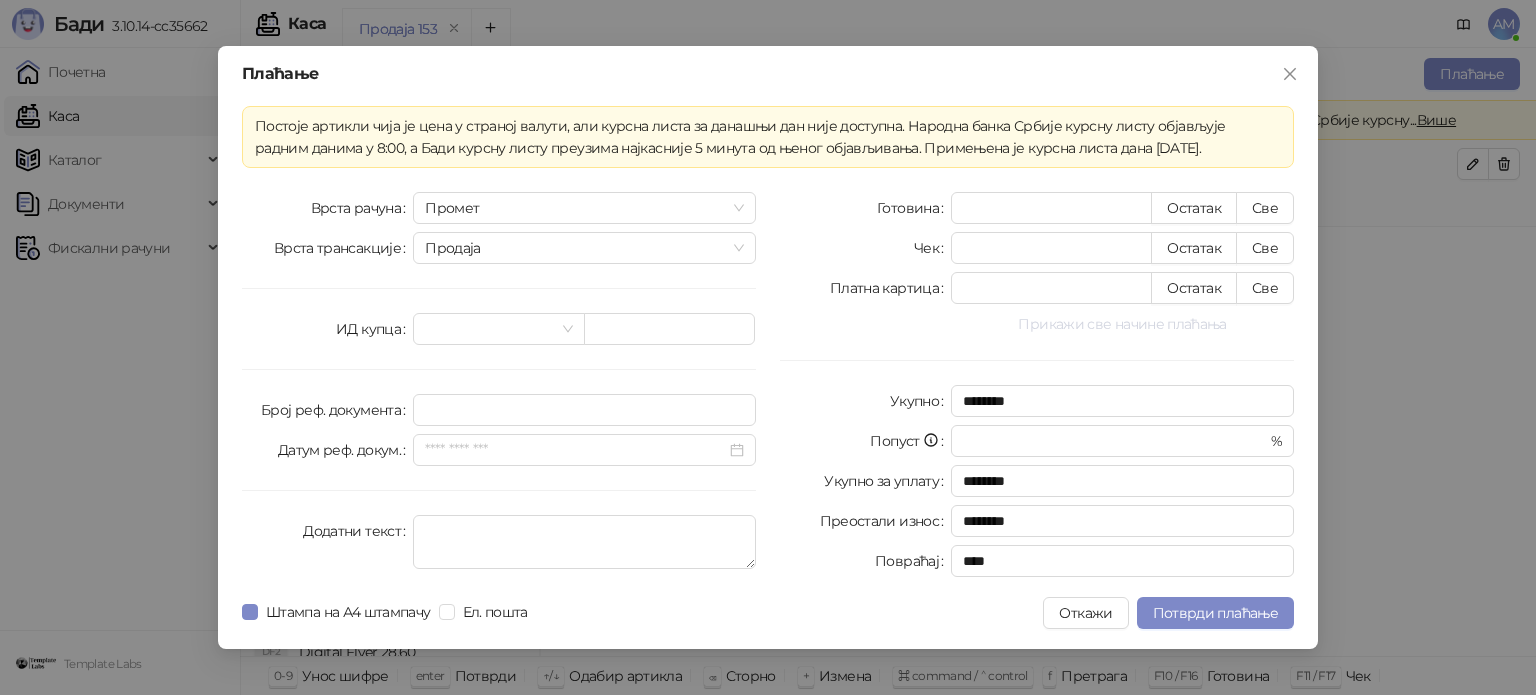 click on "Прикажи све начине плаћања" at bounding box center (1122, 324) 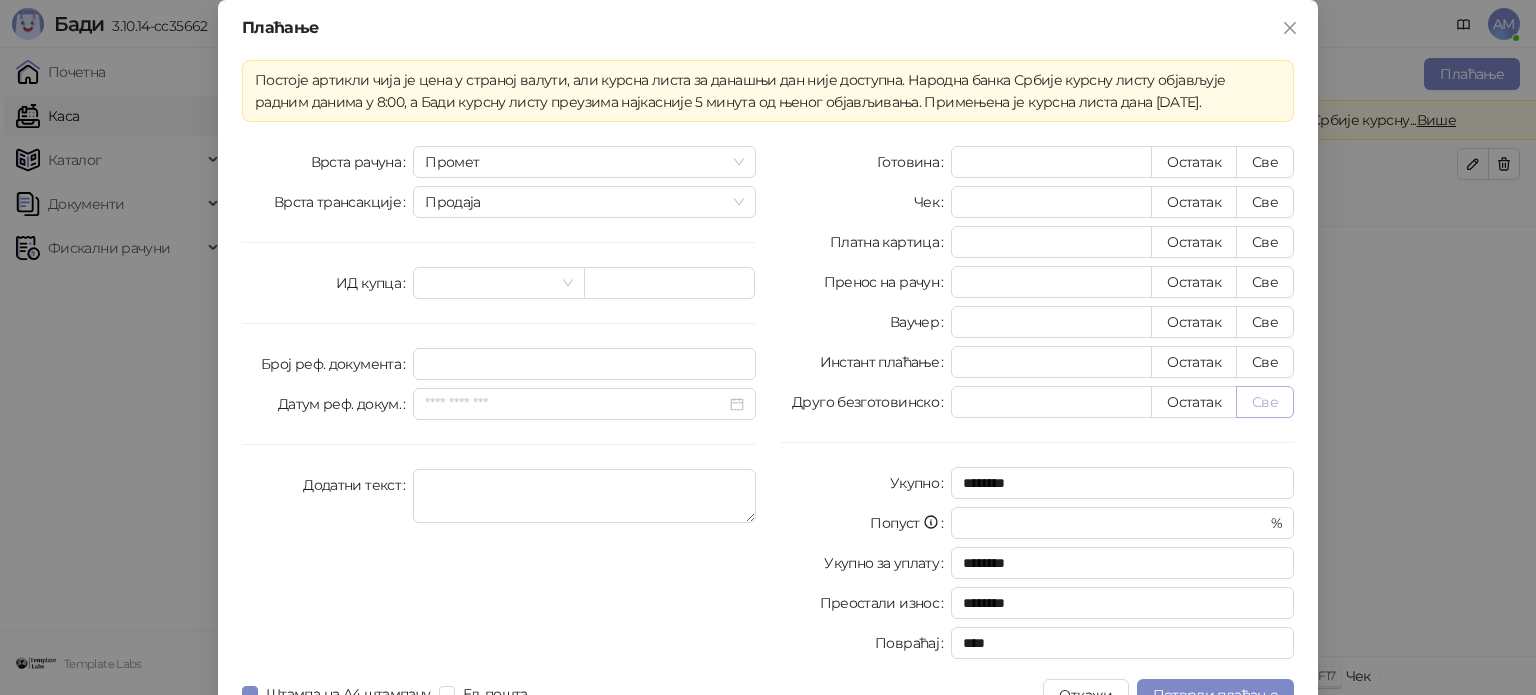 click on "Све" at bounding box center [1265, 402] 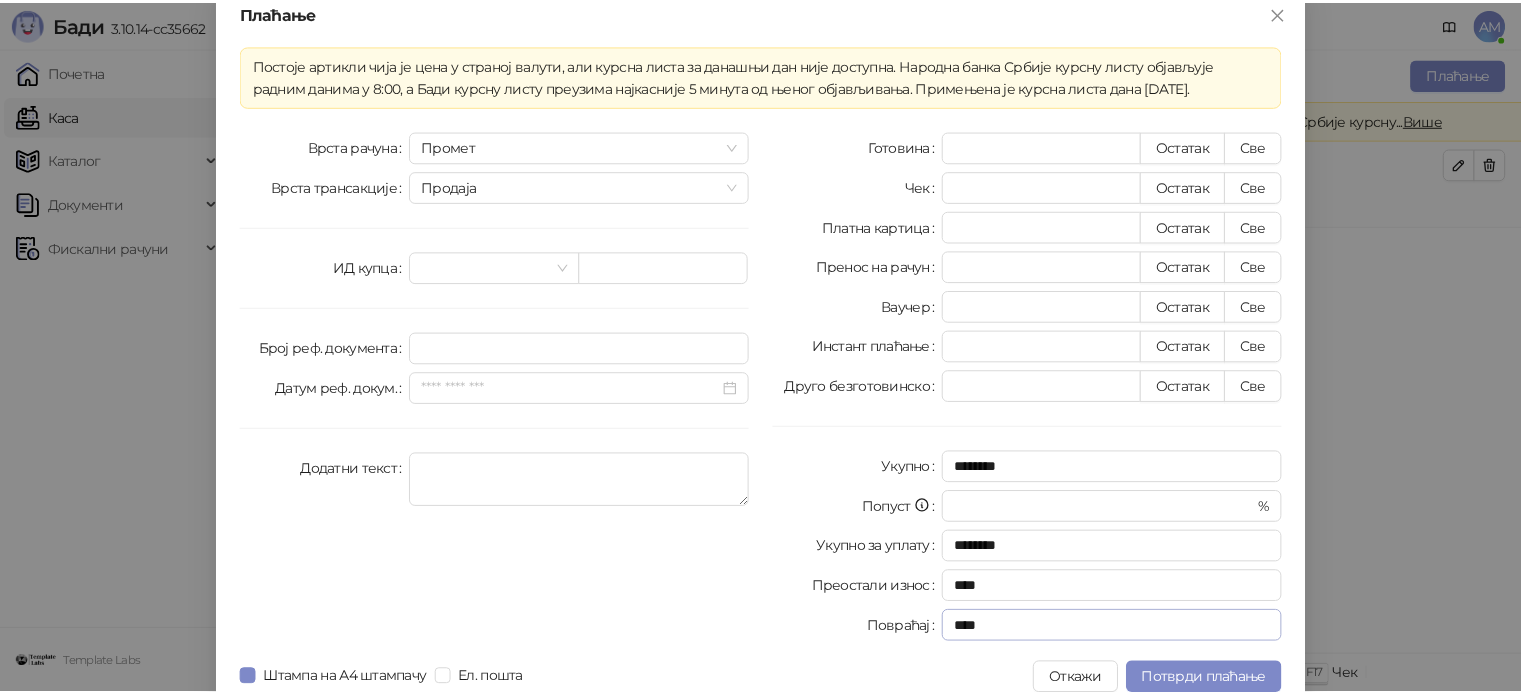 scroll, scrollTop: 35, scrollLeft: 0, axis: vertical 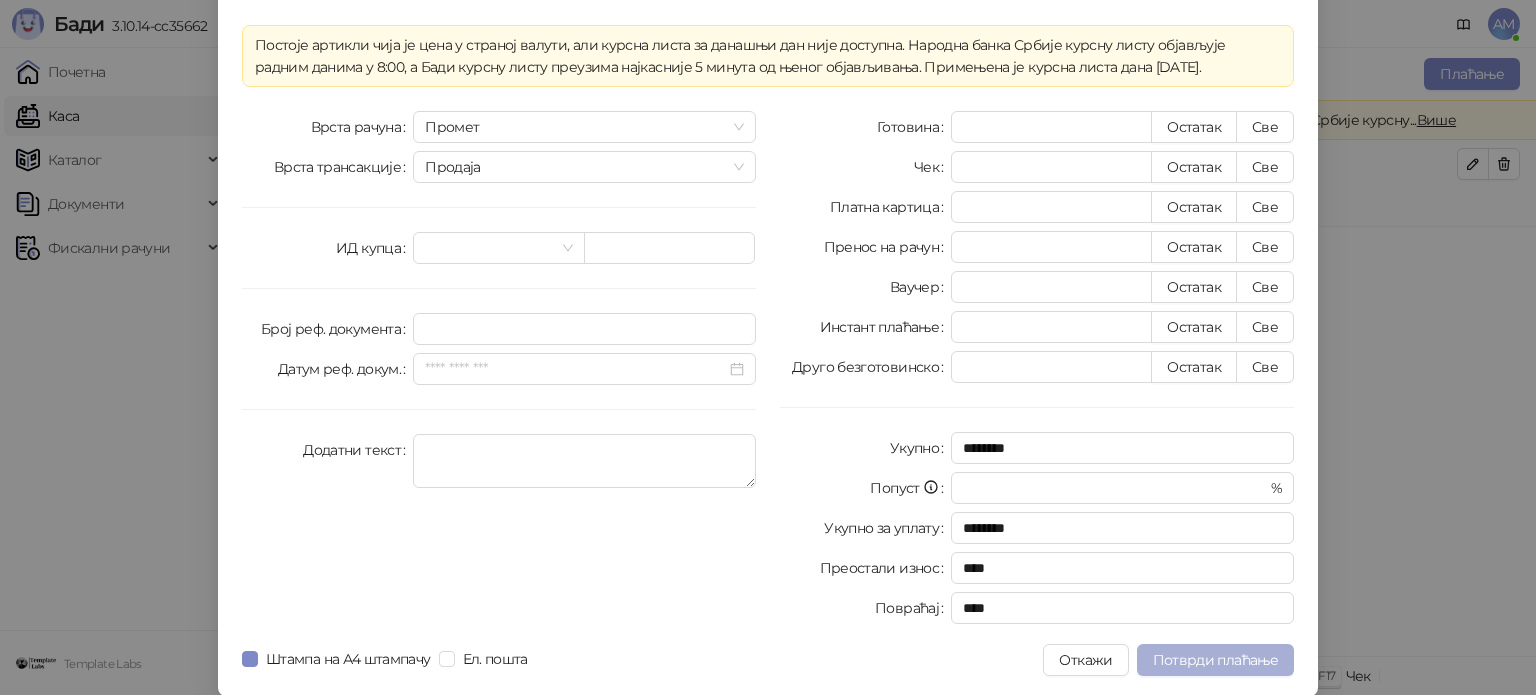 click on "Потврди плаћање" at bounding box center [1215, 660] 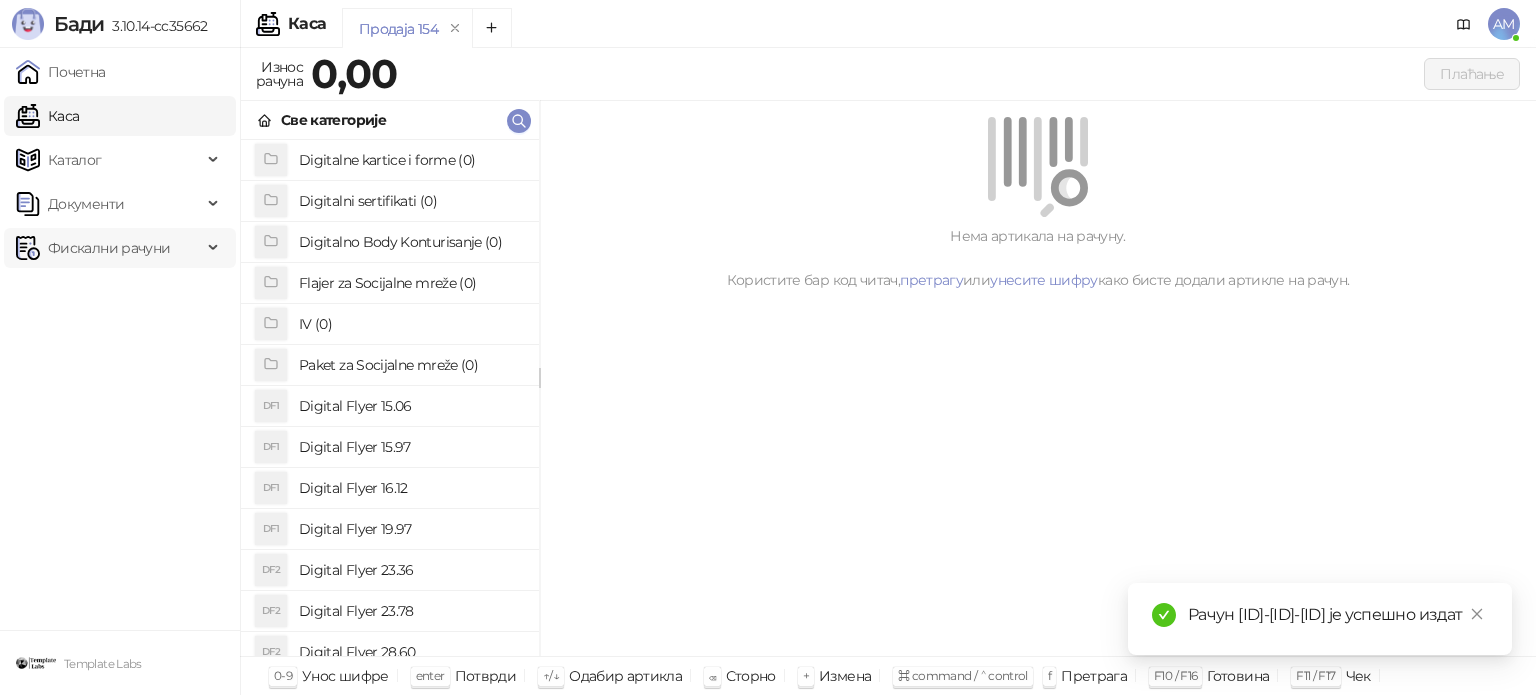 click on "Фискални рачуни" at bounding box center (109, 248) 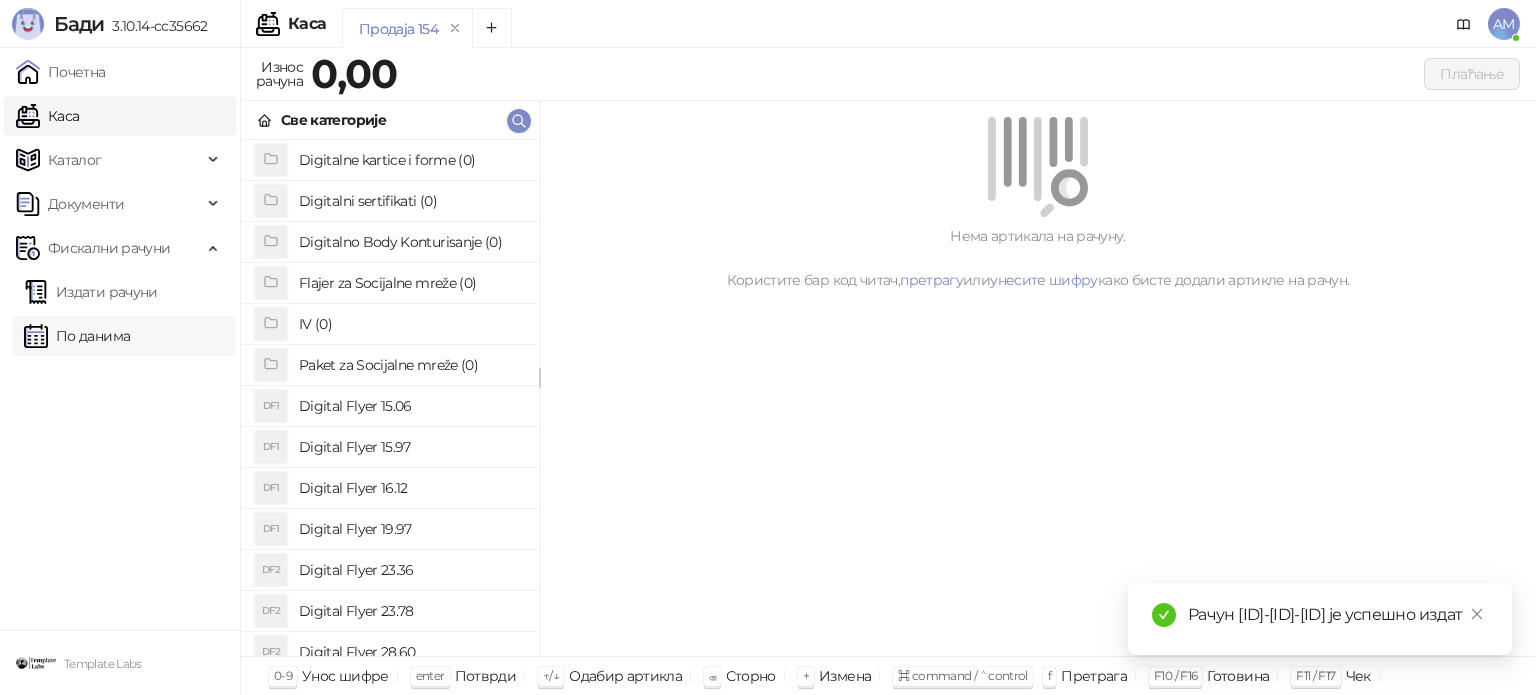 click on "По данима" at bounding box center (77, 336) 